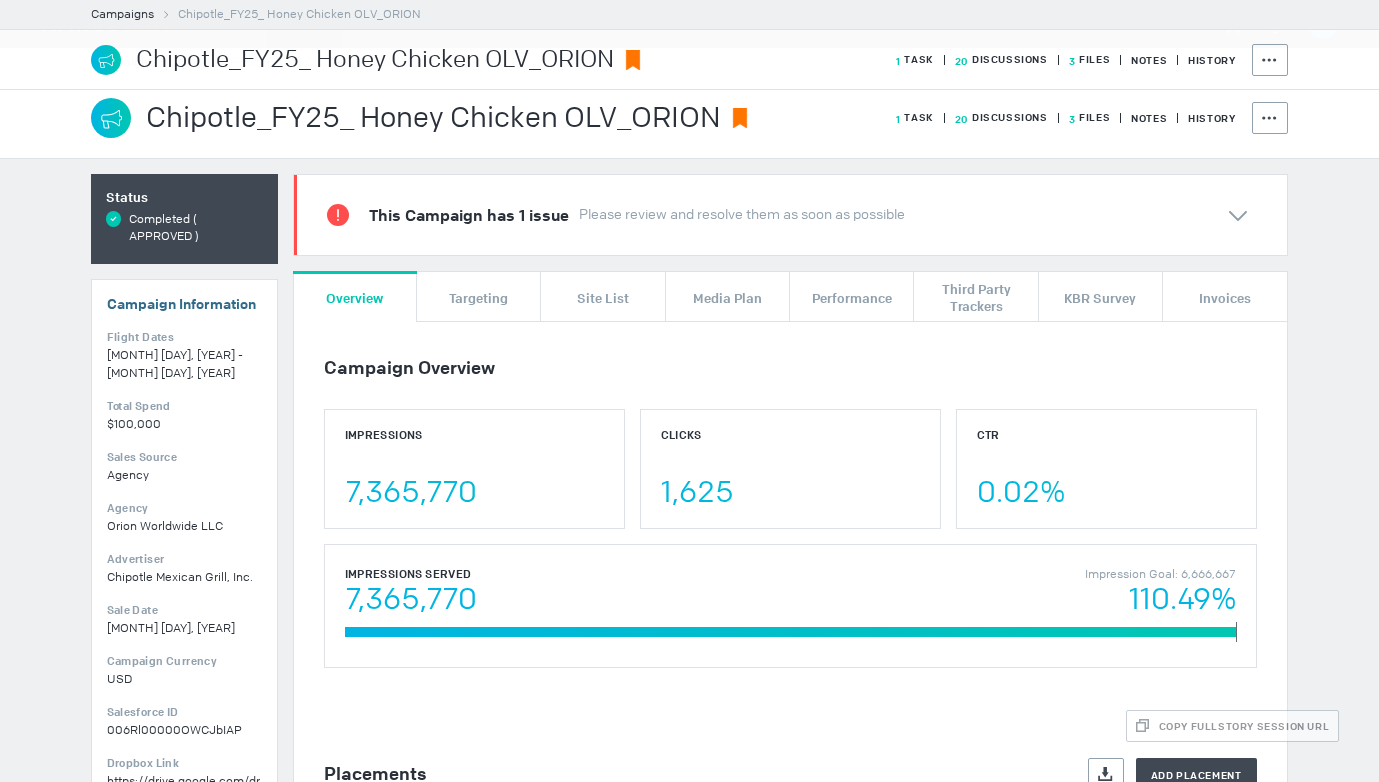 scroll, scrollTop: 0, scrollLeft: 0, axis: both 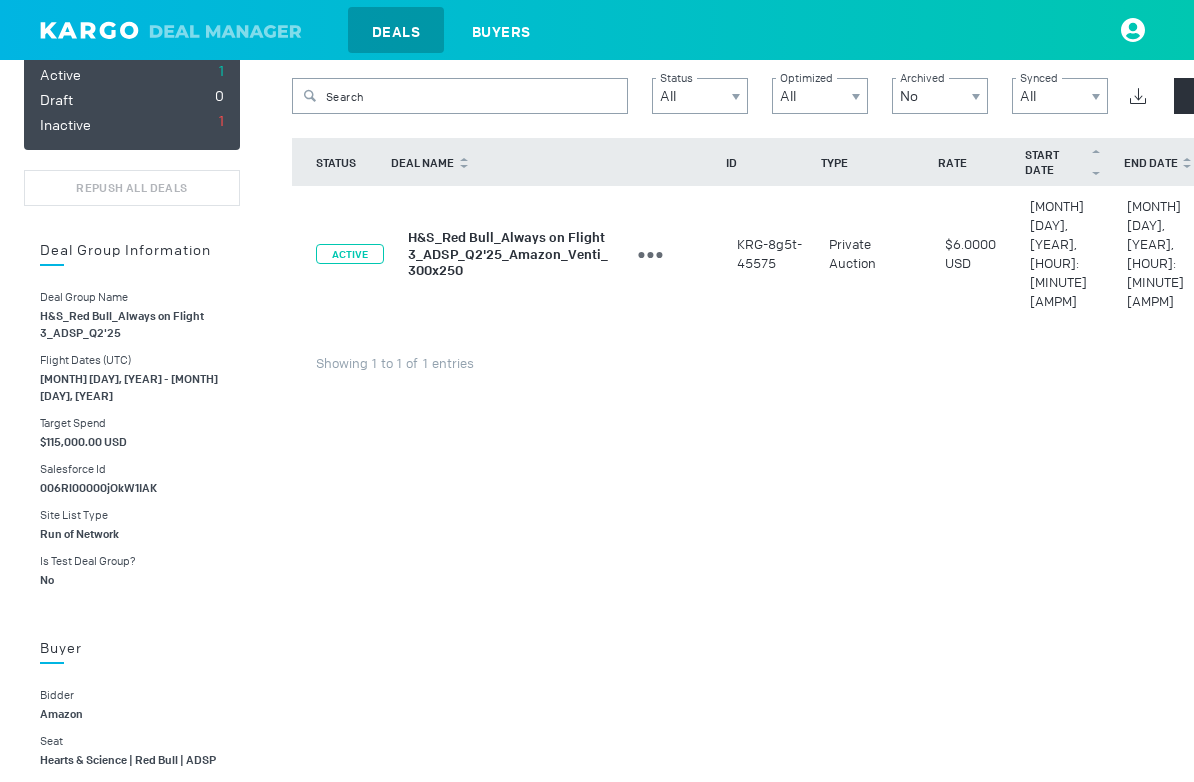 click on "H&S_Red Bull_Always on Flight 3_ADSP_Q2'25_Amazon_Venti_300x250" at bounding box center [508, 254] 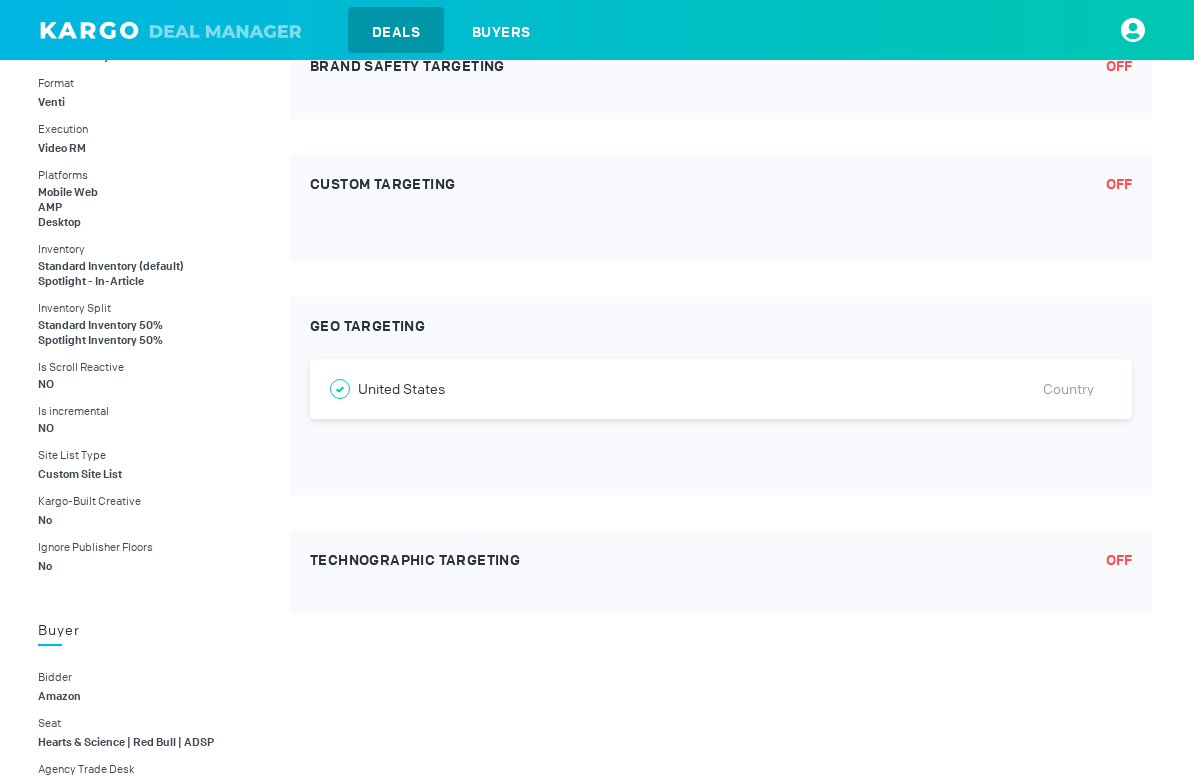 scroll, scrollTop: 857, scrollLeft: 2, axis: both 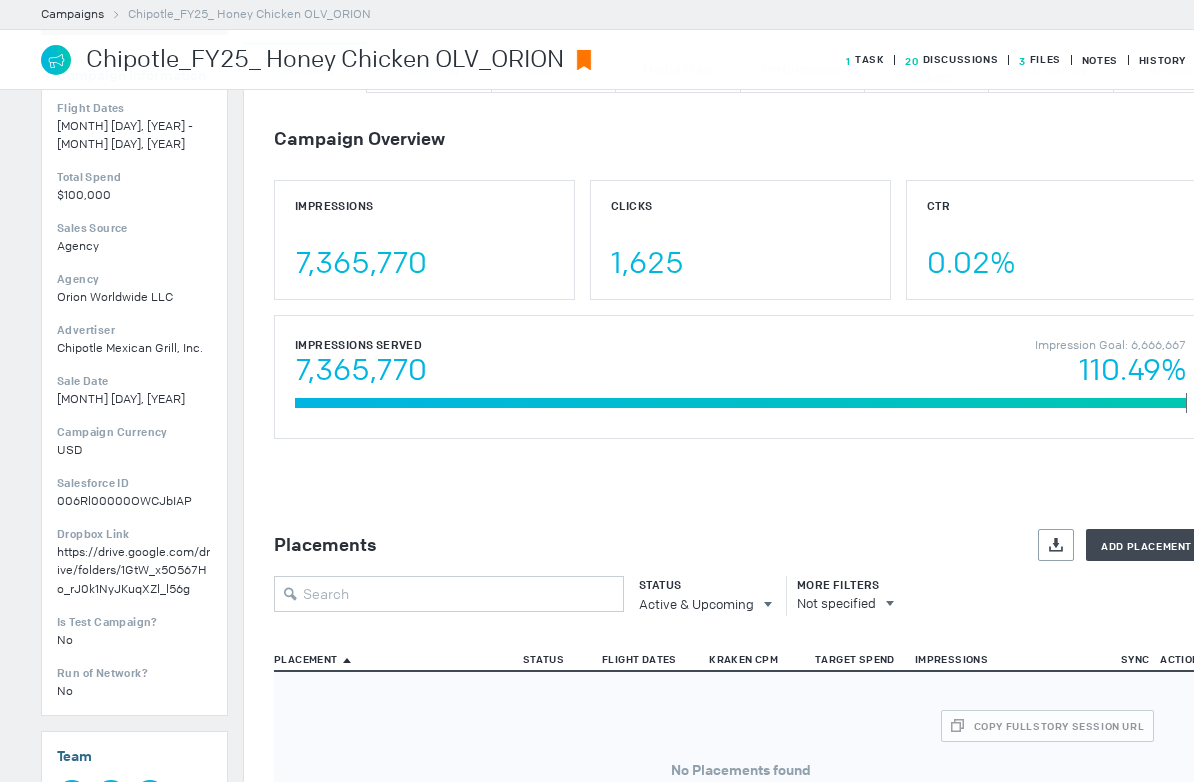 click on "Status" at bounding box center (700, 585) 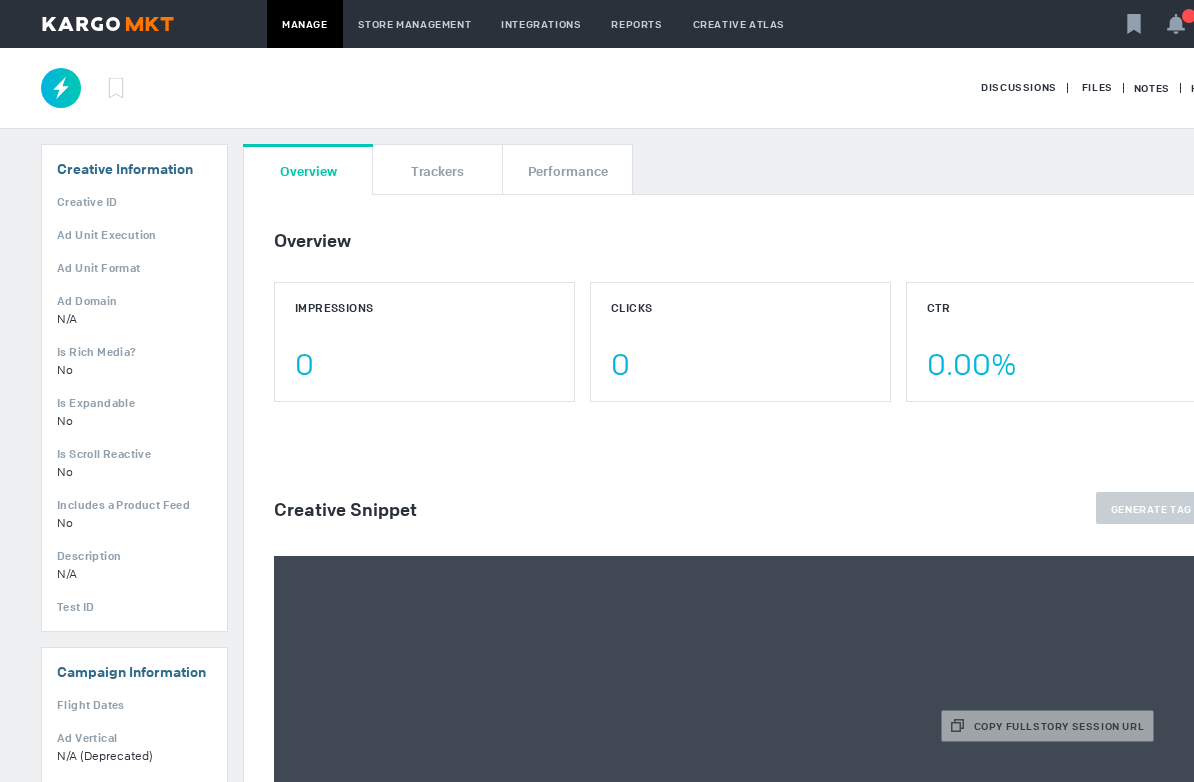 scroll, scrollTop: 0, scrollLeft: 0, axis: both 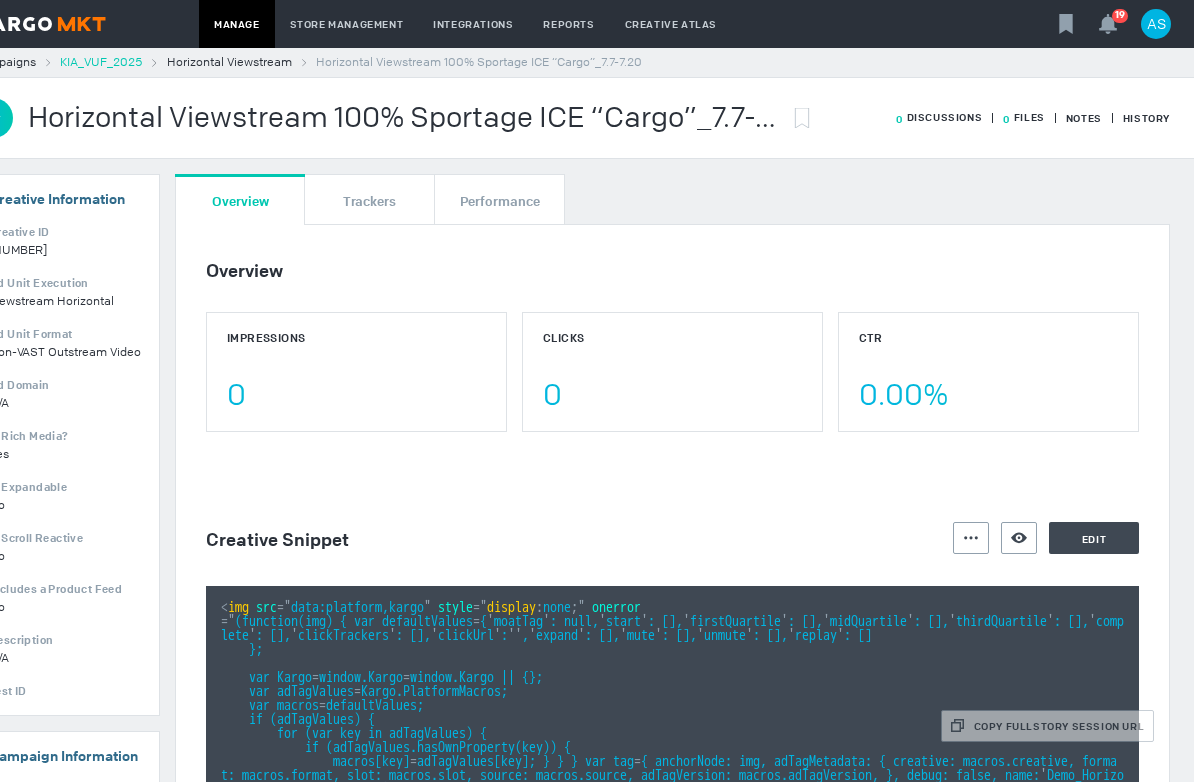 click on "KIA_VUF_2025" at bounding box center (101, 62) 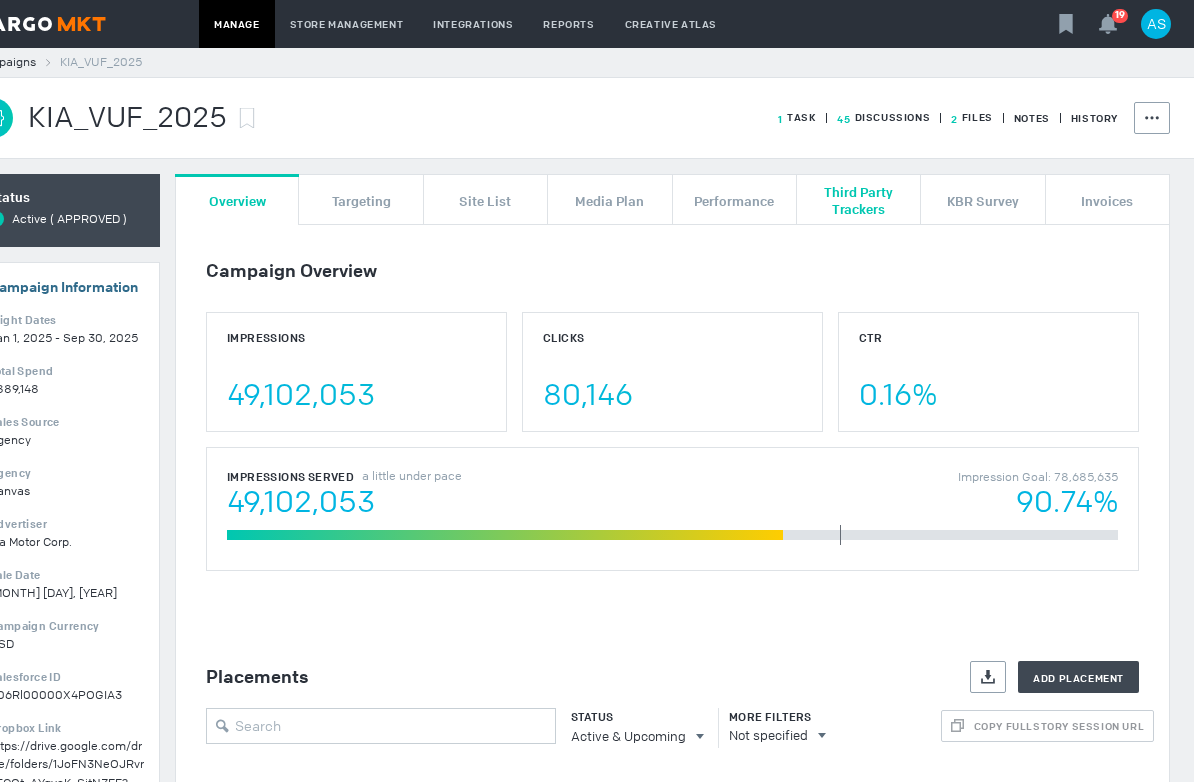 scroll, scrollTop: 0, scrollLeft: 86, axis: horizontal 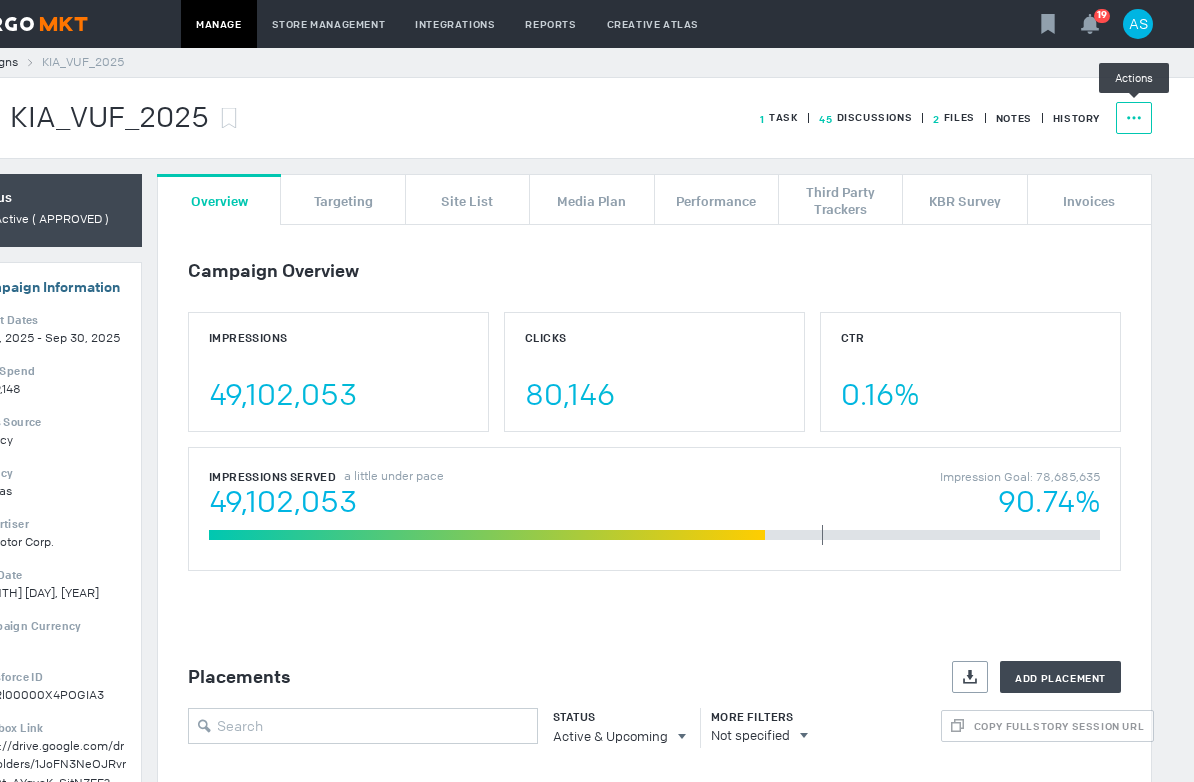 click on "Actions" at bounding box center [1134, 118] 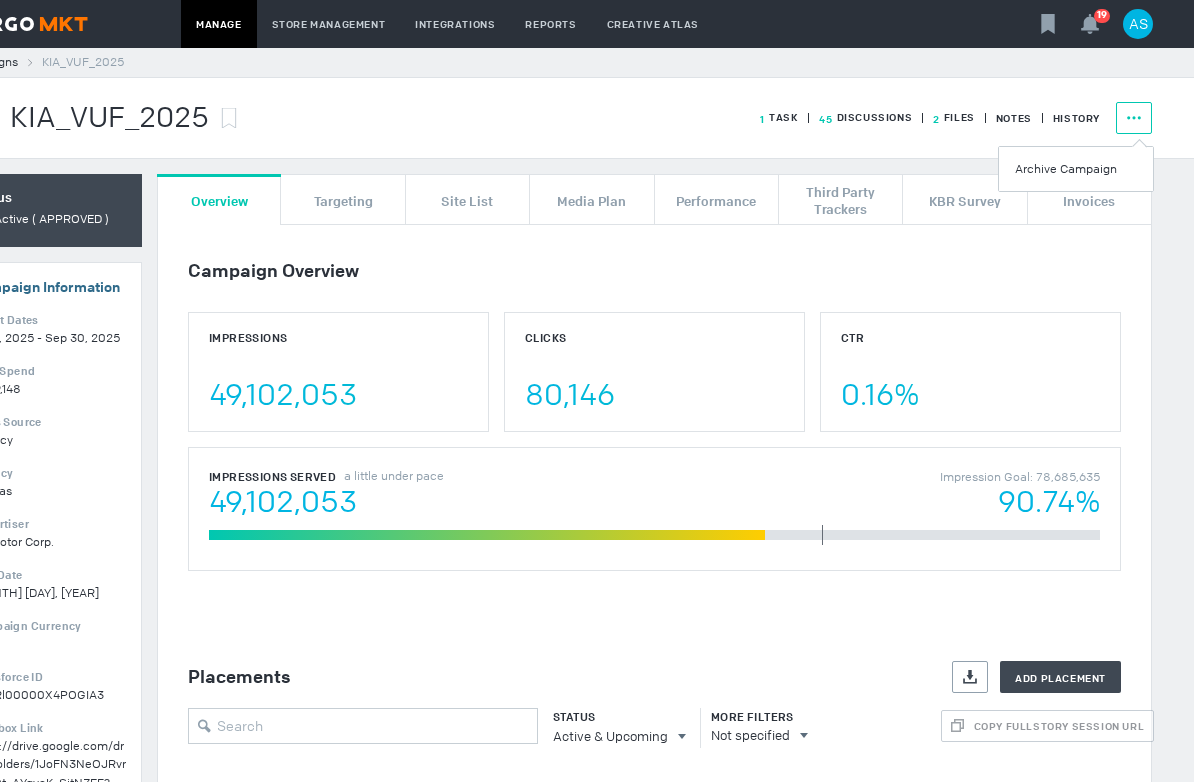 click on "CTR 0.16%" at bounding box center (970, 372) 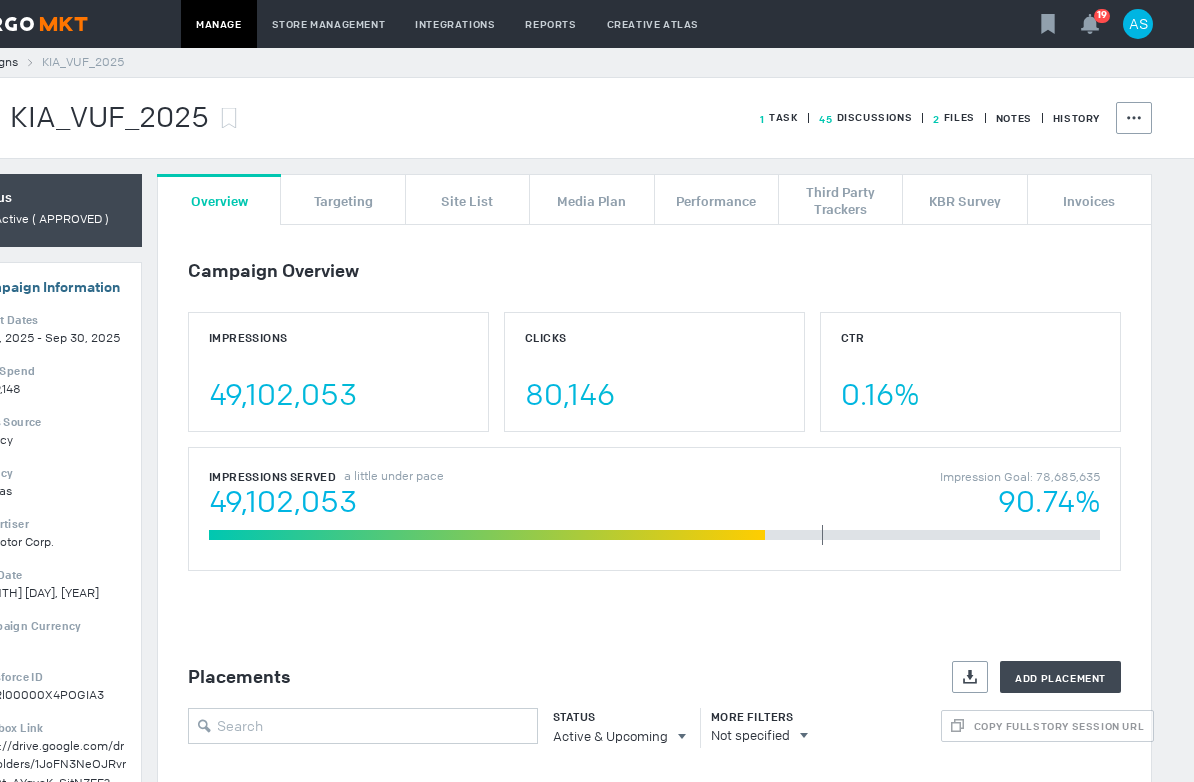 click on "[NUMBER] Discussions" at bounding box center [779, 117] 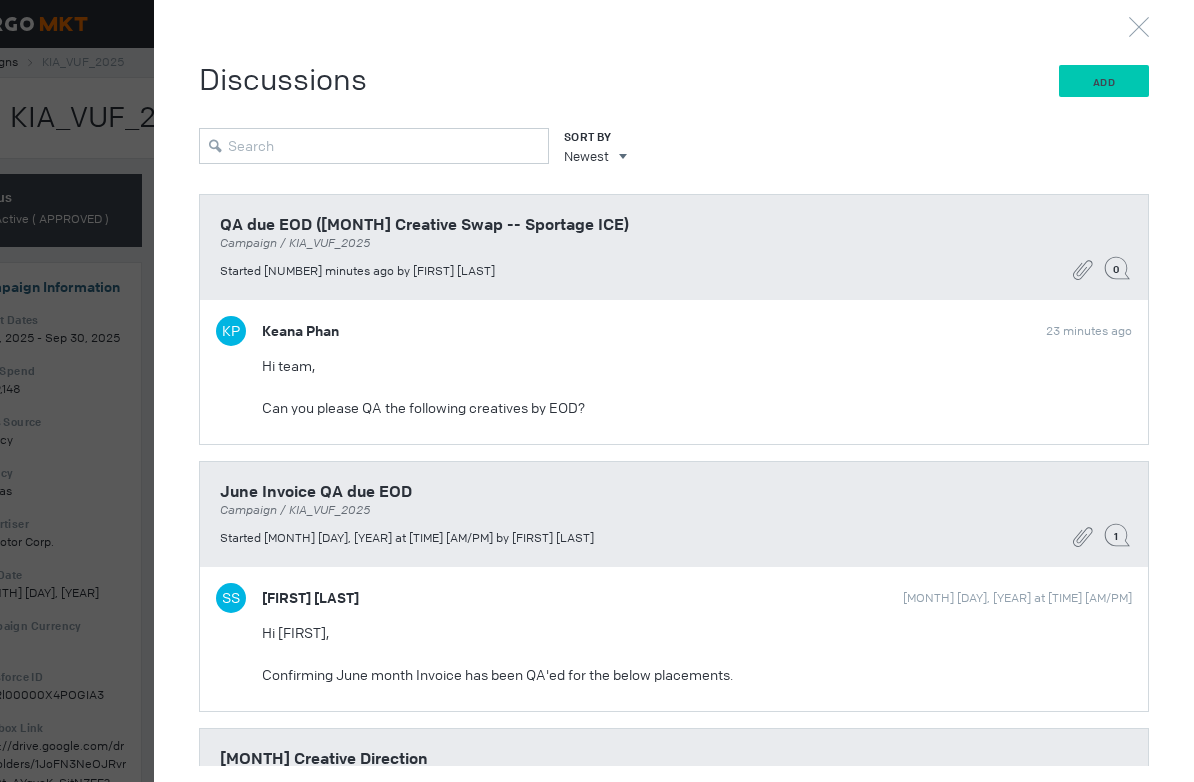 click on "Add" at bounding box center [1104, 82] 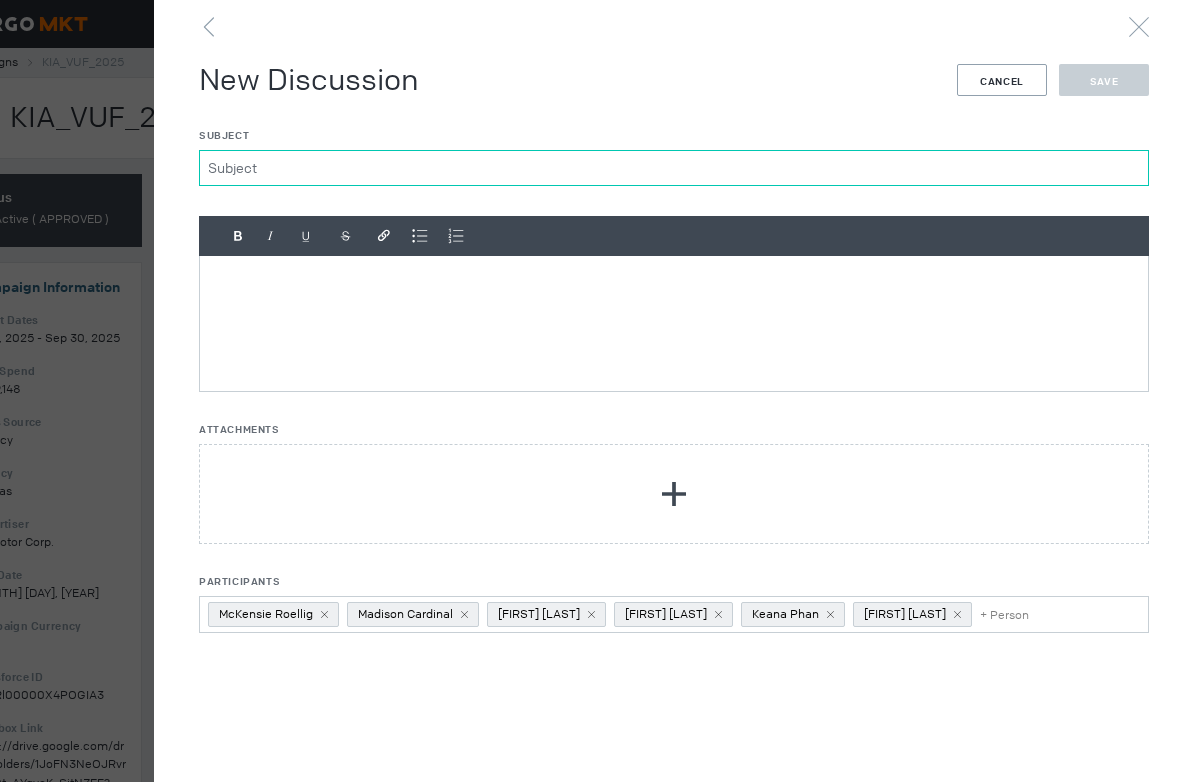 click on "Subject" at bounding box center (674, 168) 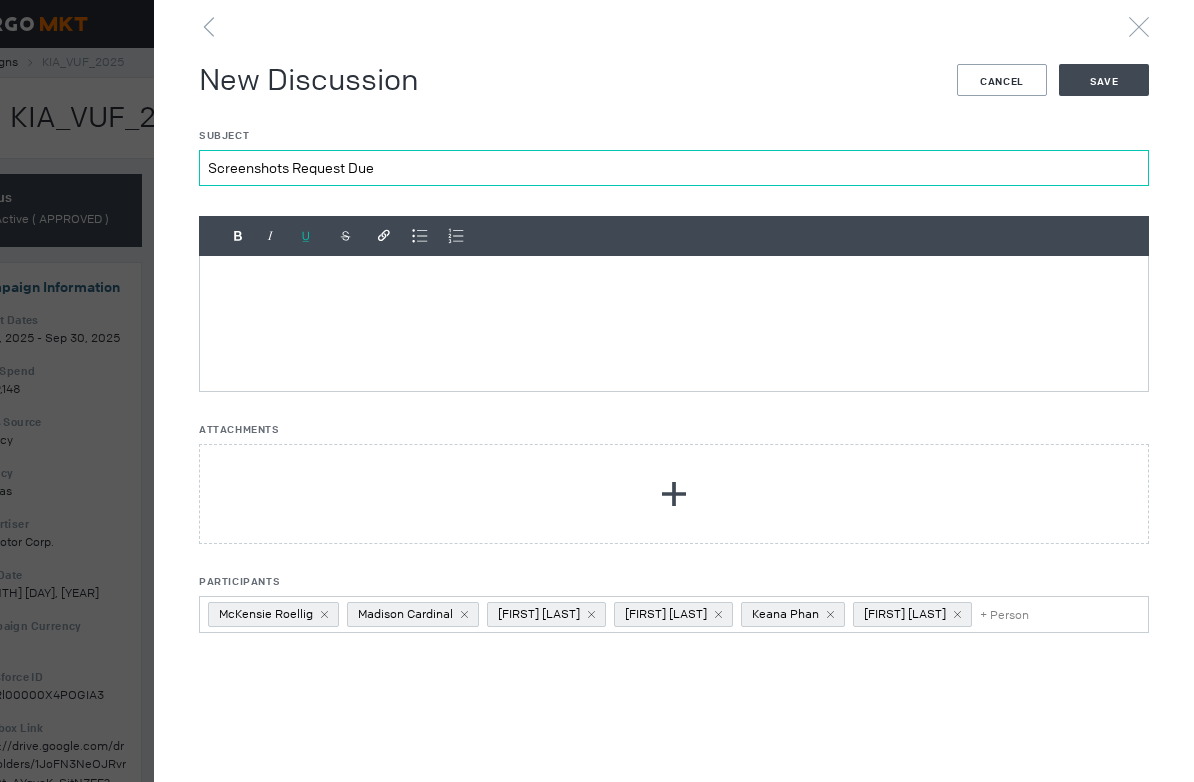 type on "Screenshots Request Due" 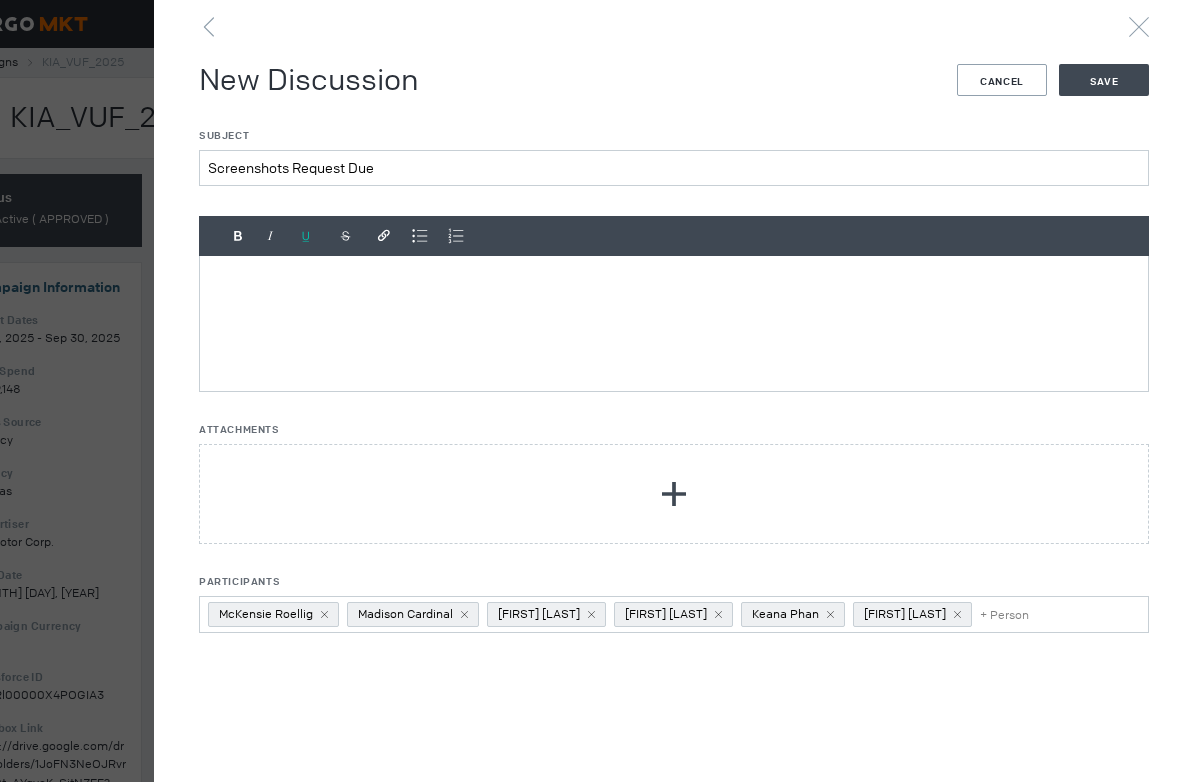 click at bounding box center [306, 236] 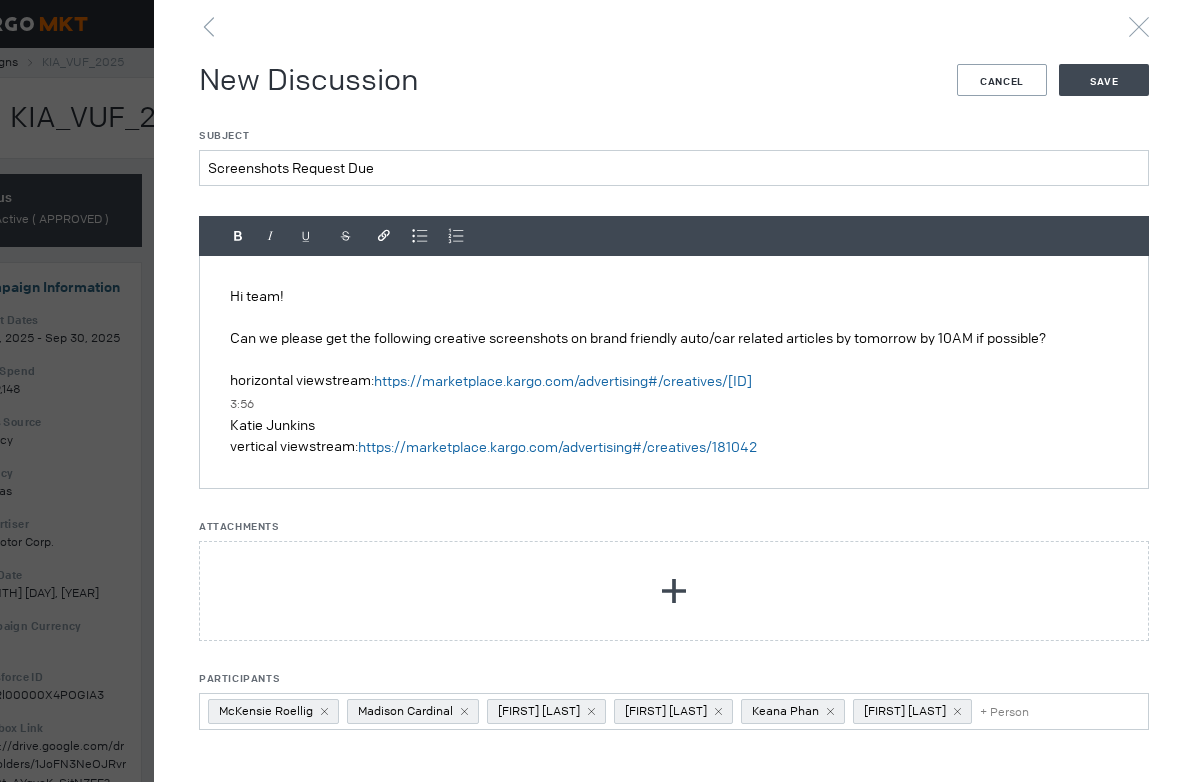 scroll, scrollTop: 0, scrollLeft: 0, axis: both 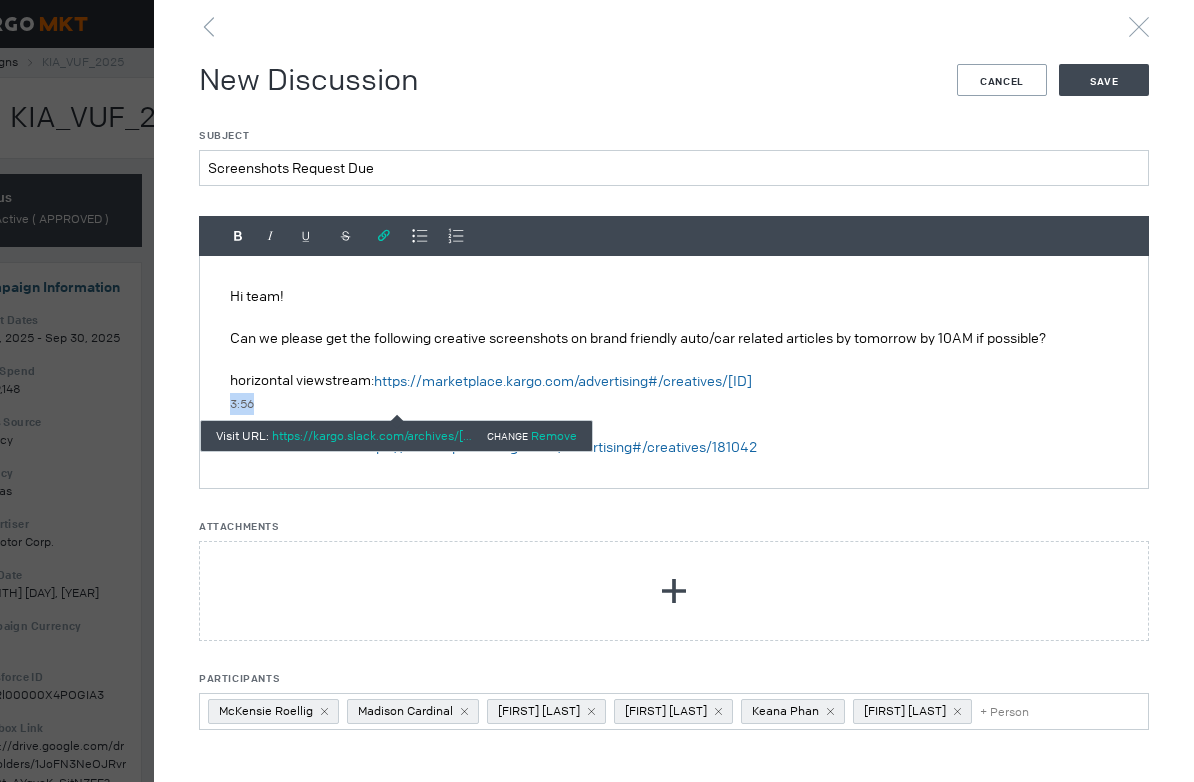 drag, startPoint x: 260, startPoint y: 397, endPoint x: 220, endPoint y: 399, distance: 40.04997 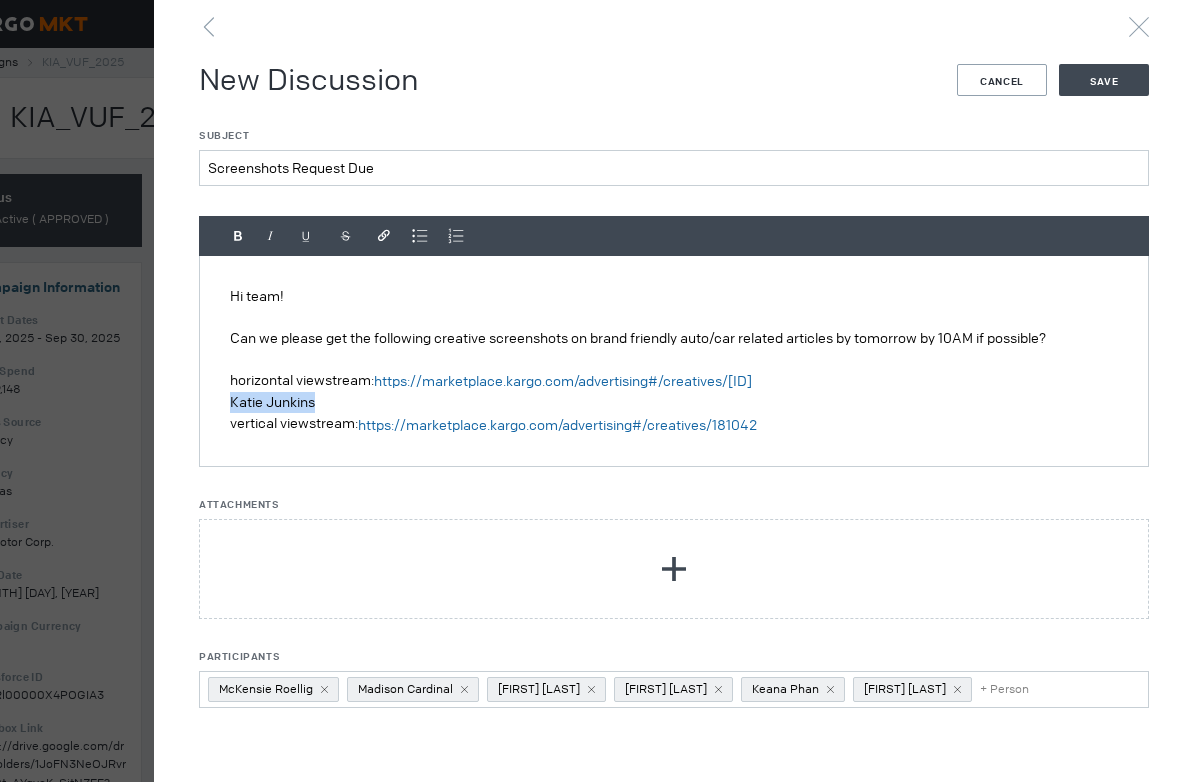 drag, startPoint x: 327, startPoint y: 405, endPoint x: 139, endPoint y: 405, distance: 188 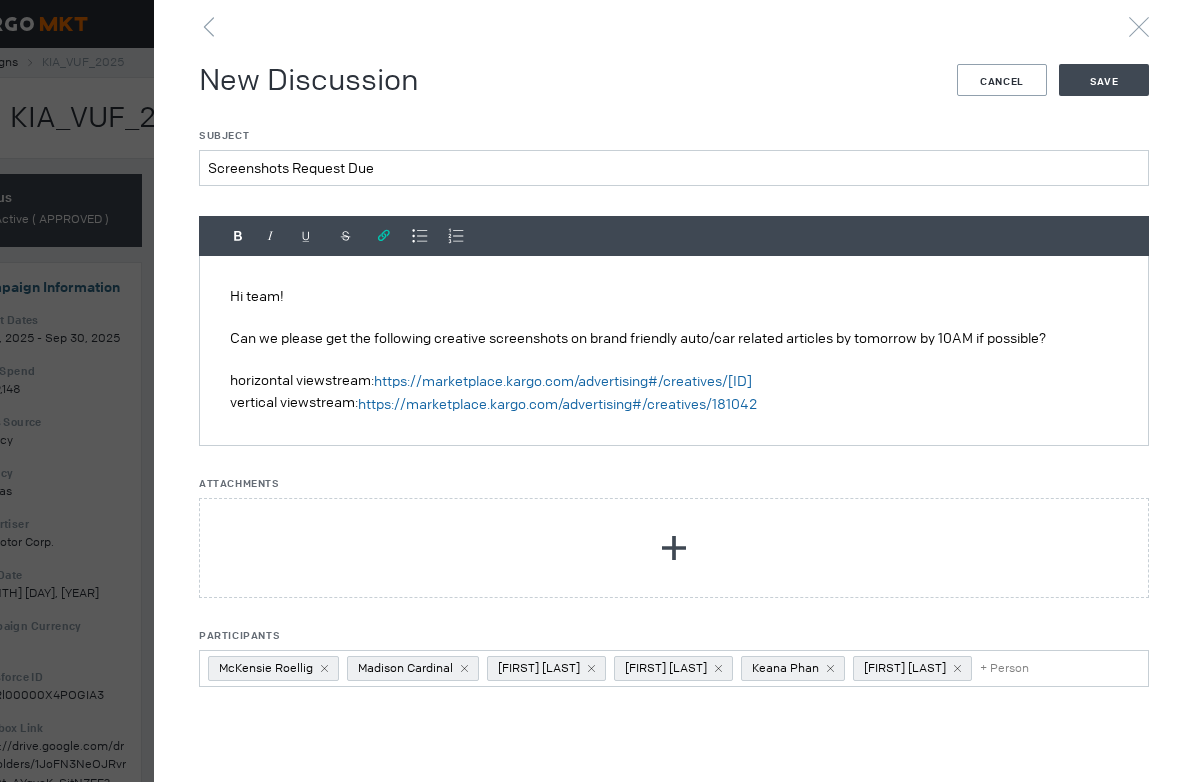 click on "vertical viewstream:  https://marketplace.kargo.com/advertising#/creatives/[NUMBER]" at bounding box center (674, 403) 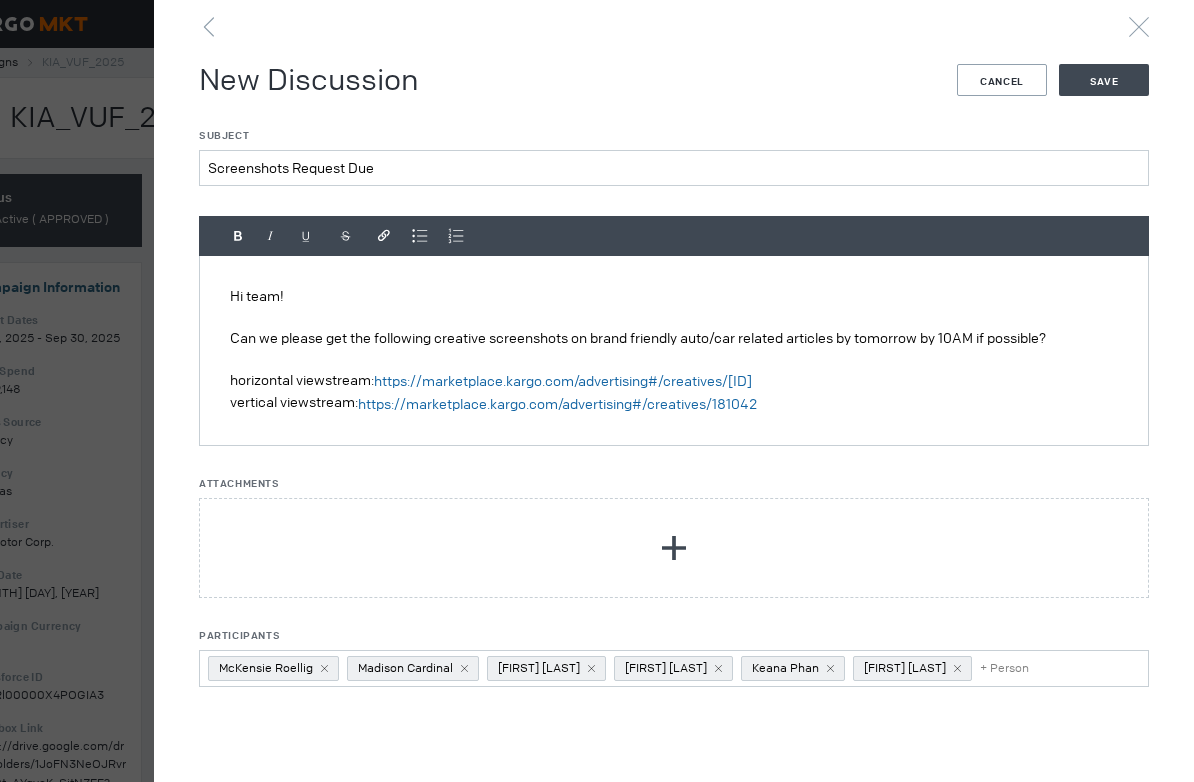click on "vertical viewstream:  https://marketplace.kargo.com/advertising#/creatives/[NUMBER]" at bounding box center (674, 403) 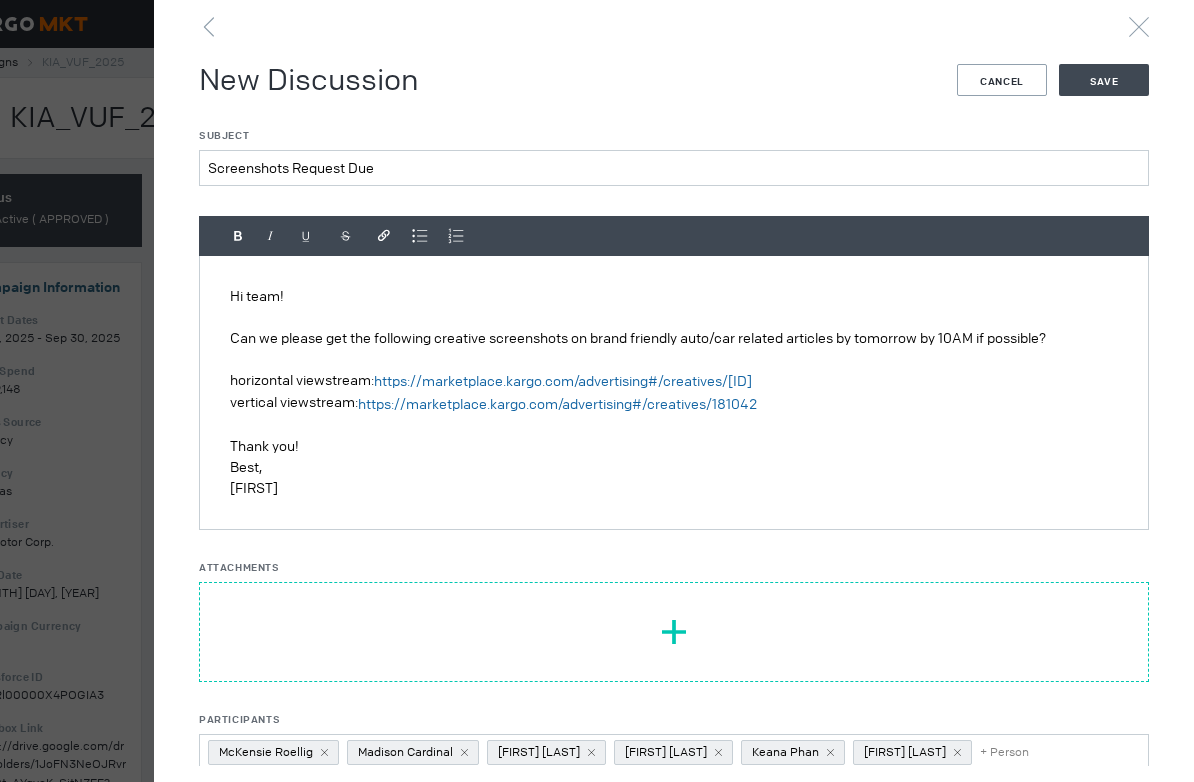 scroll, scrollTop: 33, scrollLeft: 0, axis: vertical 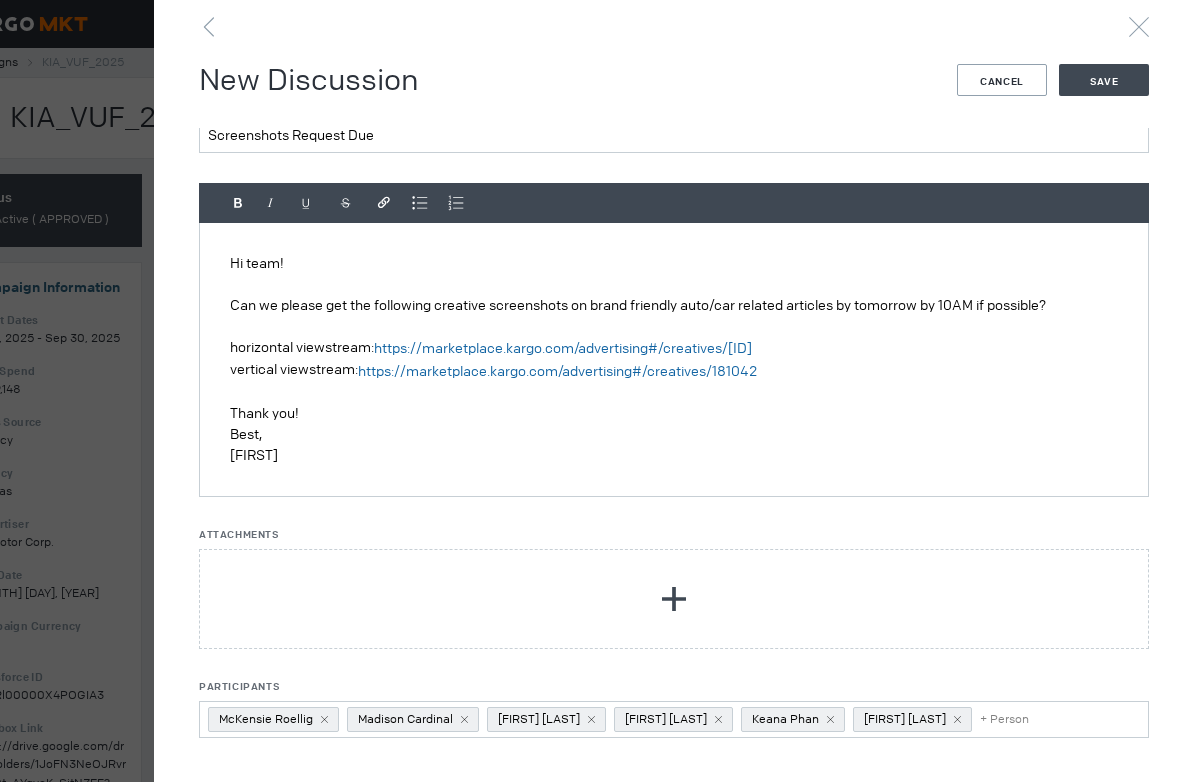 click on "Participants [FIRST] [LAST] [FIRST] [LAST] [FIRST] [LAST] [FIRST] [LAST] [FIRST] [LAST] [FIRST] [LAST] + Person" at bounding box center (1006, 719) 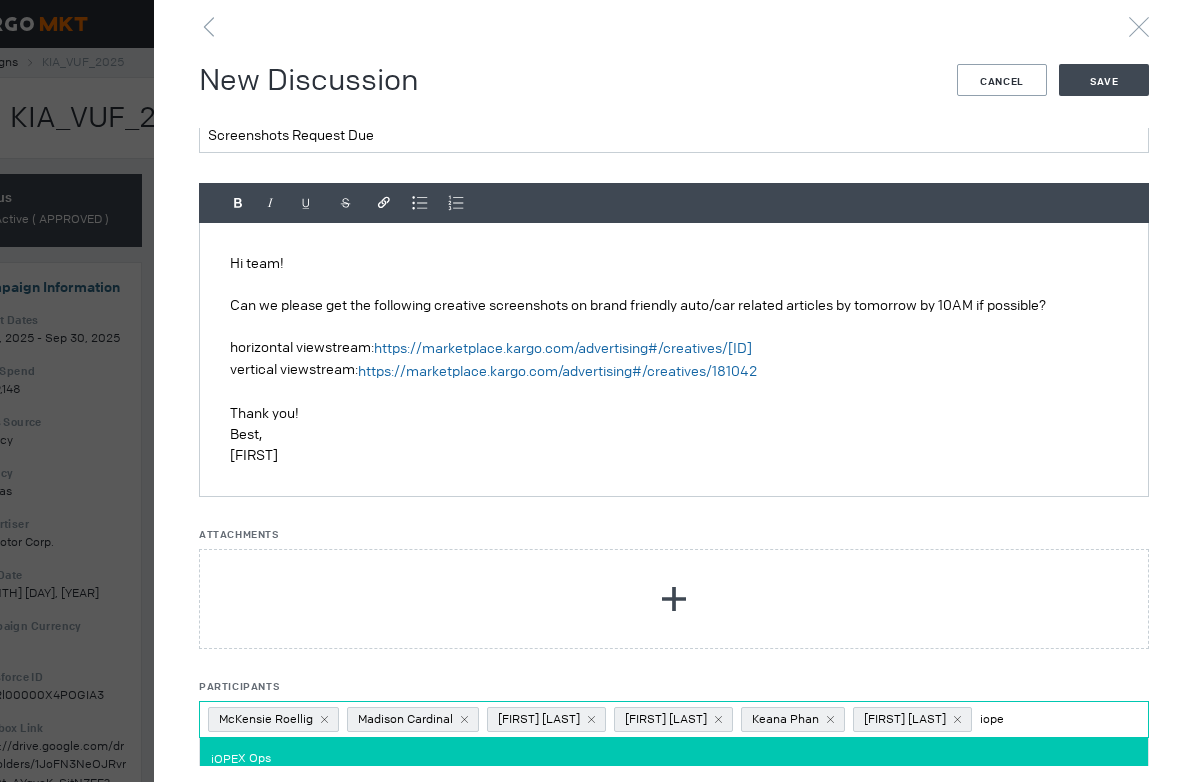 type on "iope" 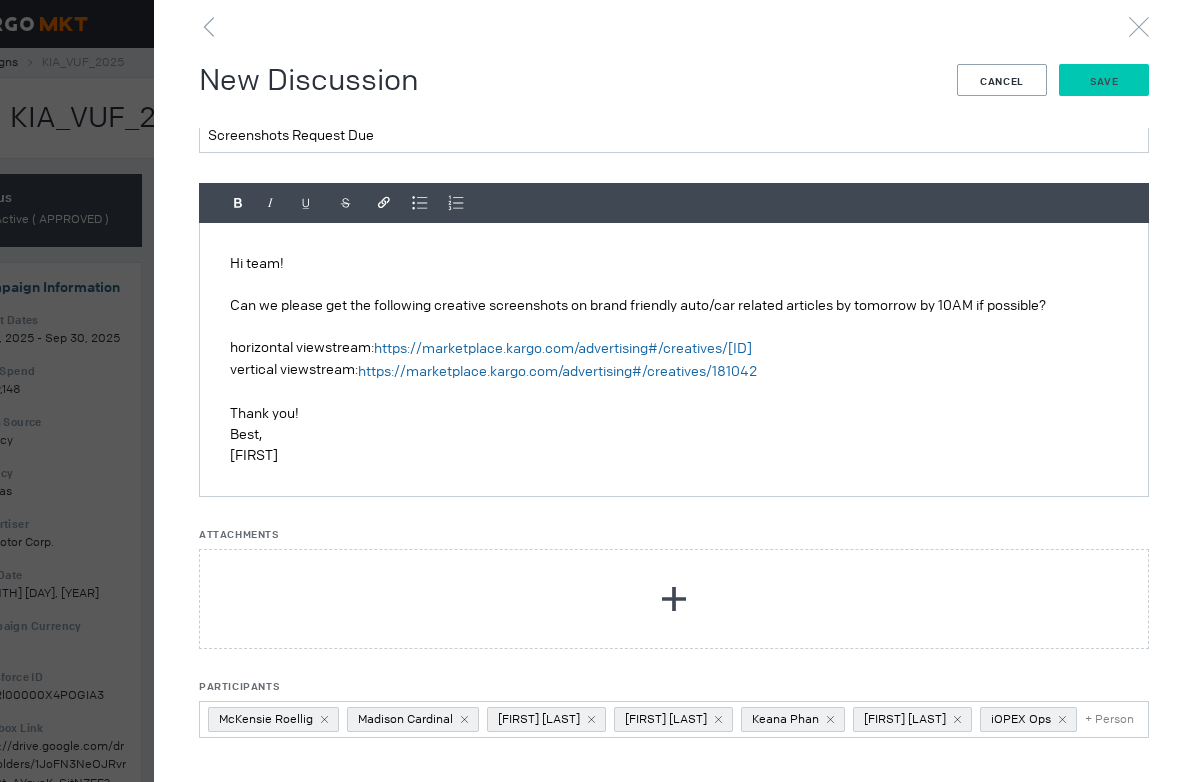 click on "Save" at bounding box center (1104, 81) 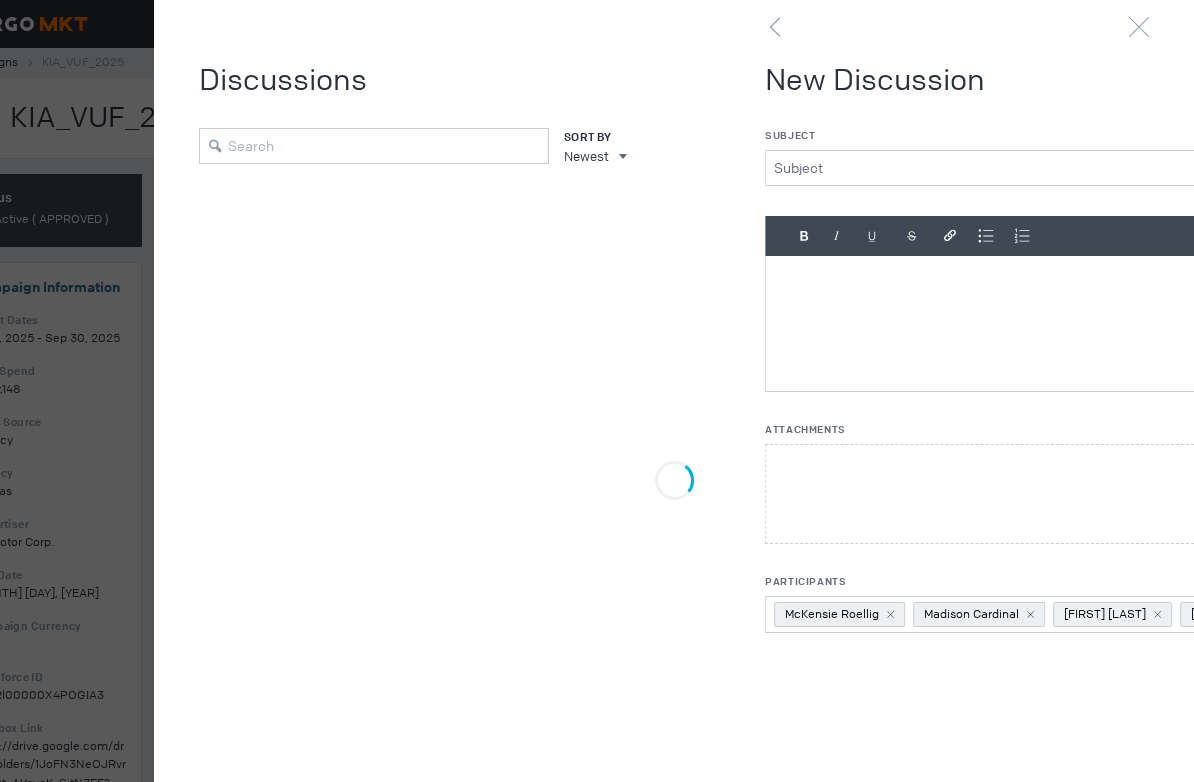scroll, scrollTop: 0, scrollLeft: 0, axis: both 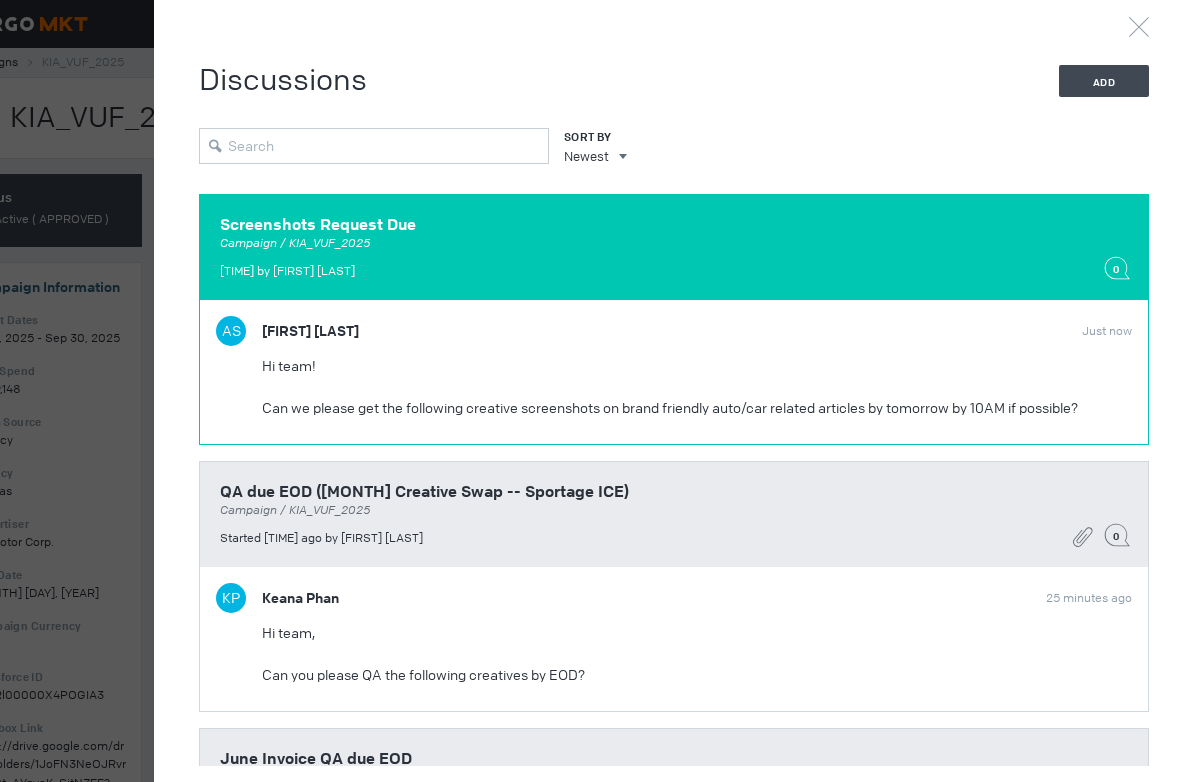click on "AS [FIRST] [LAST] Just now Hi team! Can we please get the following creative screenshots on brand friendly auto/car related articles by tomorrow by 10AM if possible? horizontal viewstream: https://marketplace.kargo.com/advertising#/creatives/181494 vertical viewstream: https://marketplace.kargo.com/advertising#/creatives/181042 Thank you! Best, [FIRST]" at bounding box center (674, 372) 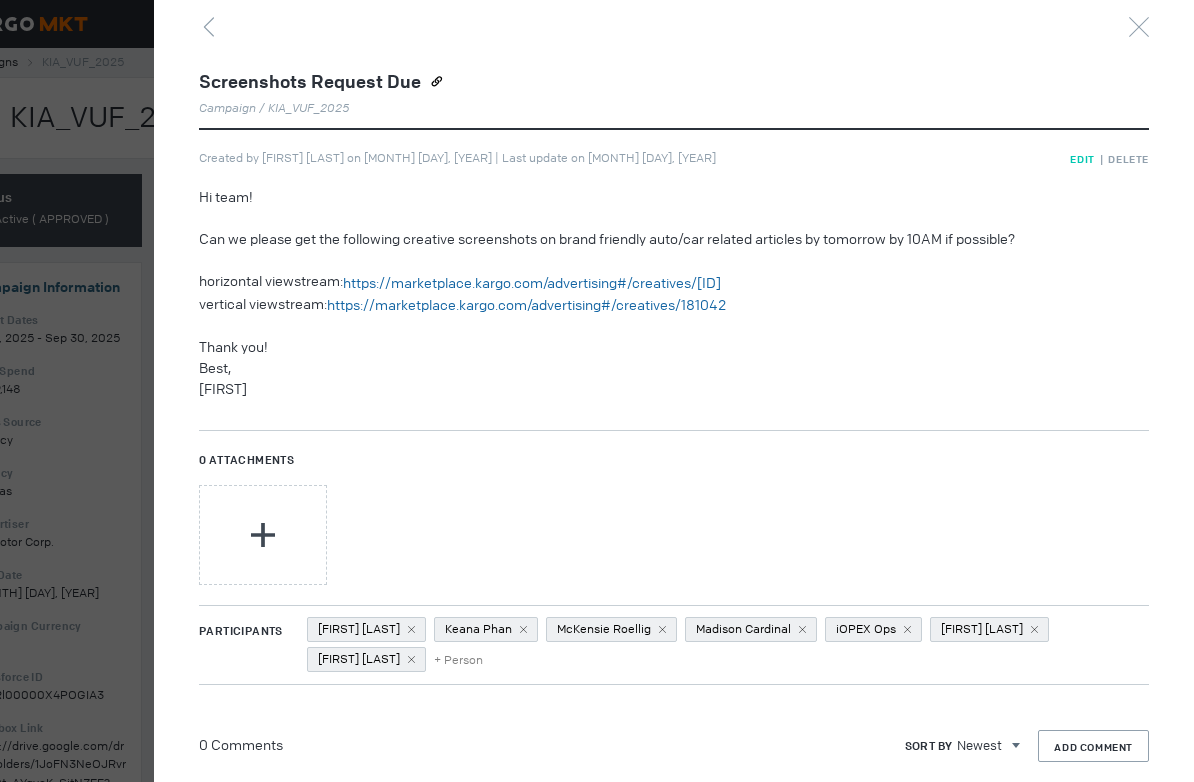 click on "Edit" at bounding box center [1082, 159] 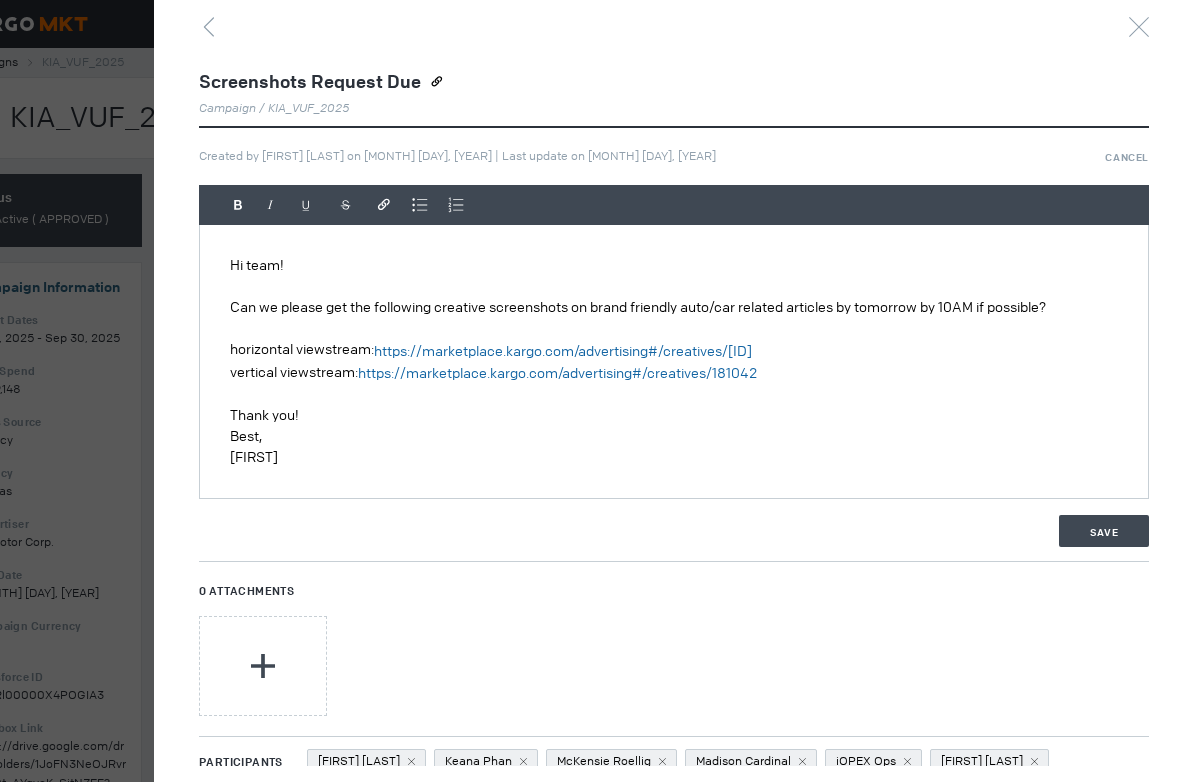 click on "Screenshots Request Due" at bounding box center (310, 82) 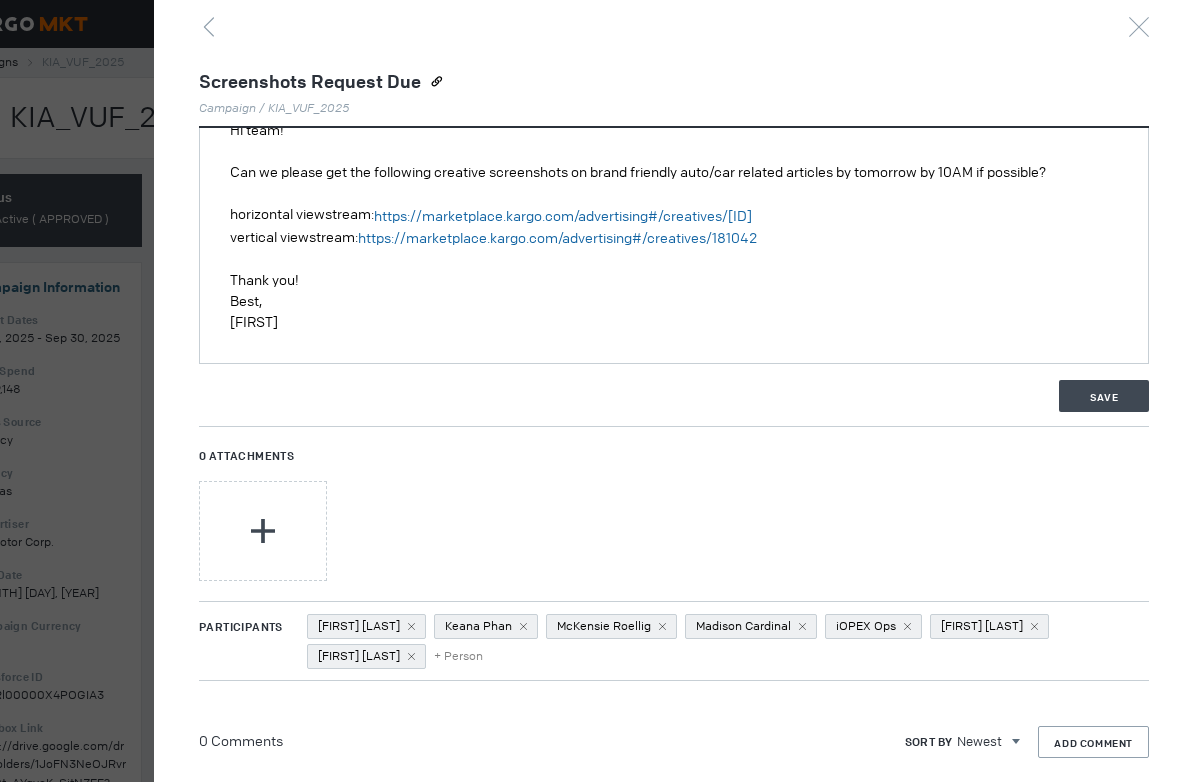 scroll, scrollTop: 0, scrollLeft: 0, axis: both 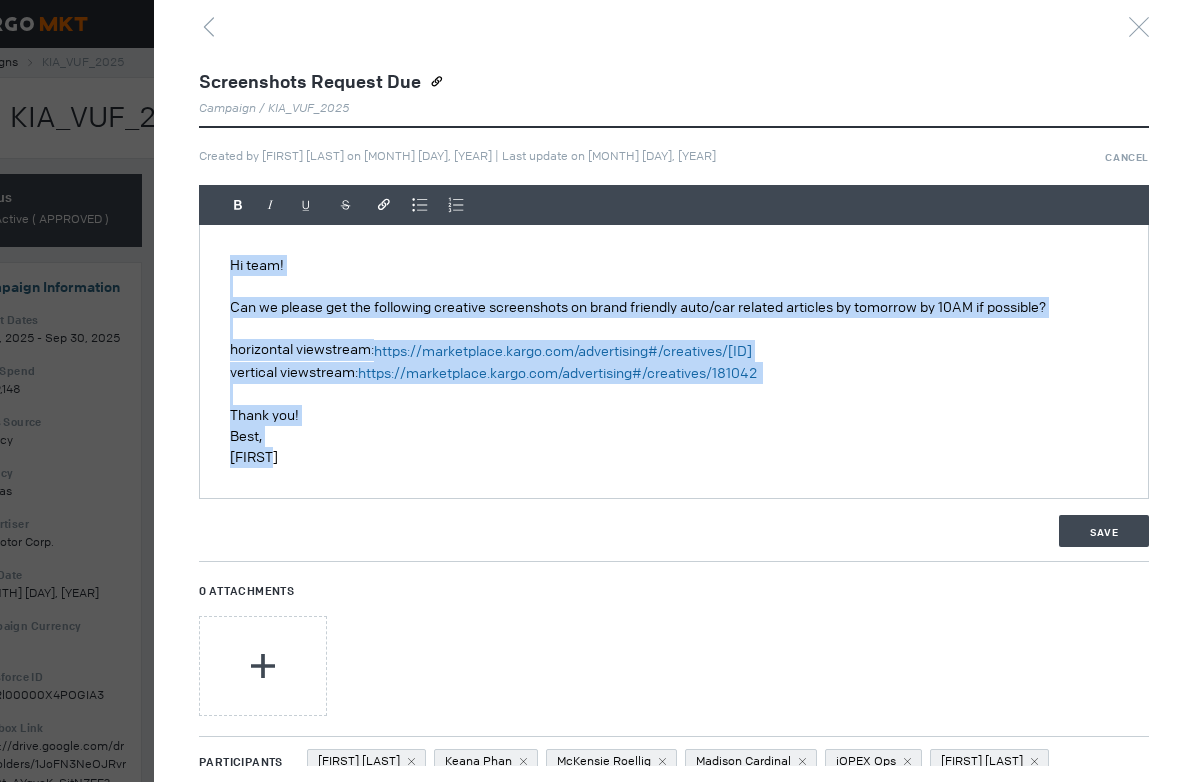 drag, startPoint x: 227, startPoint y: 260, endPoint x: 294, endPoint y: 469, distance: 219.47665 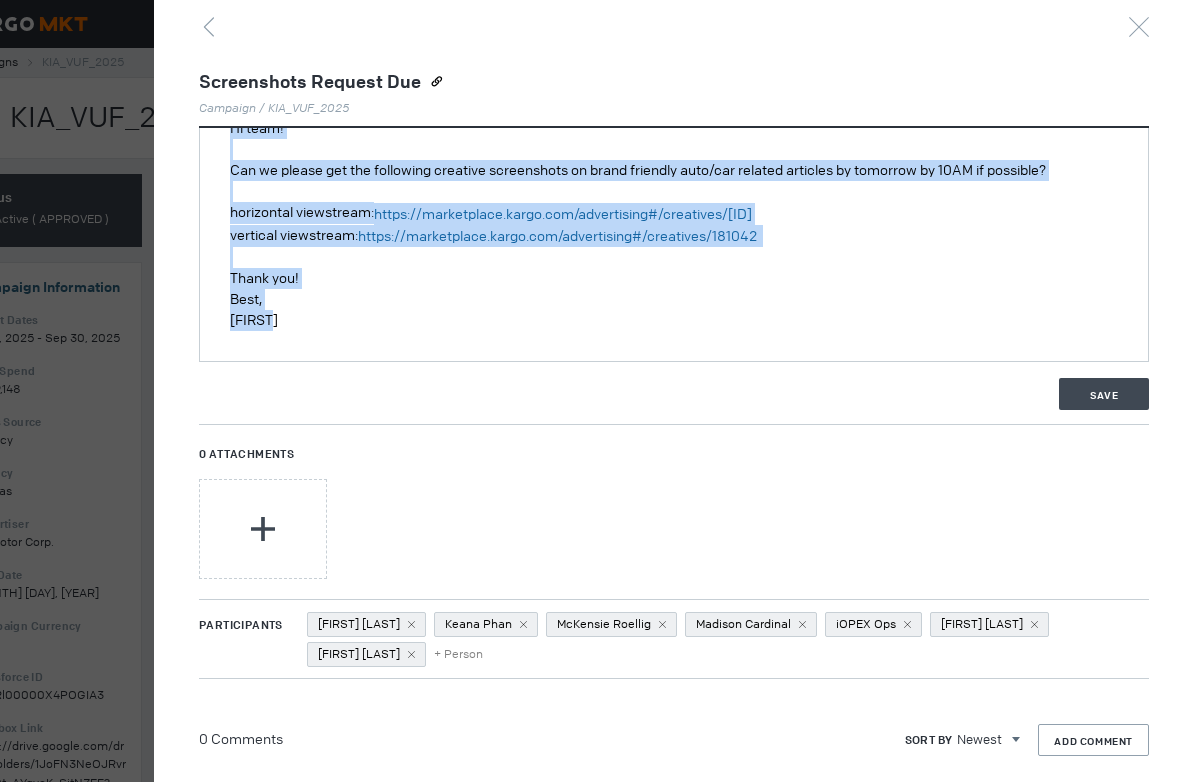scroll, scrollTop: 0, scrollLeft: 0, axis: both 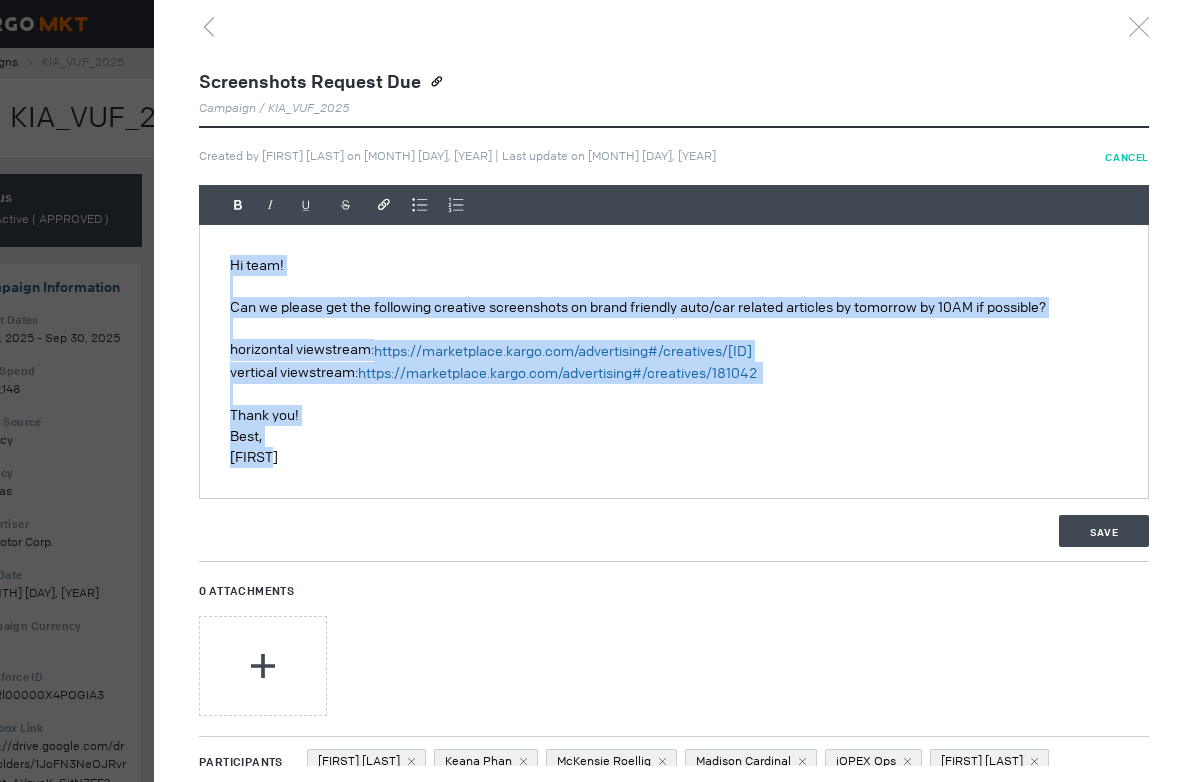 click on "Cancel" at bounding box center (1127, 157) 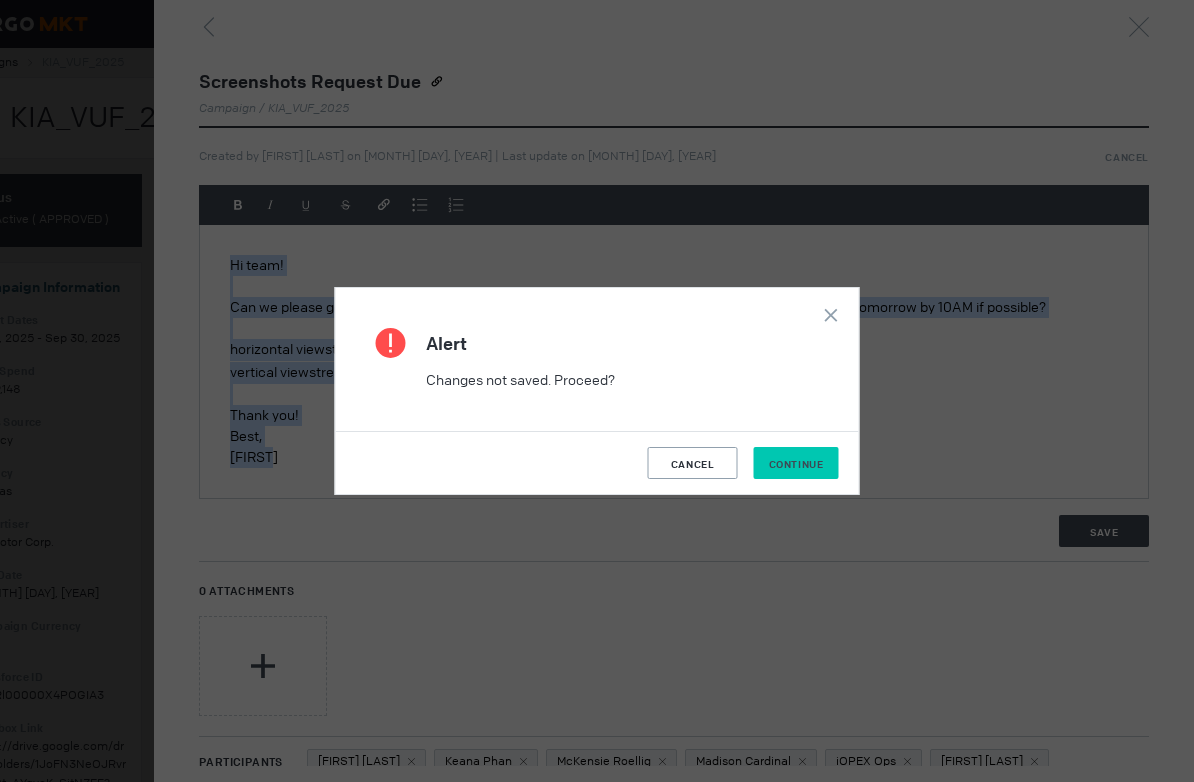 click on "Continue" at bounding box center [796, 464] 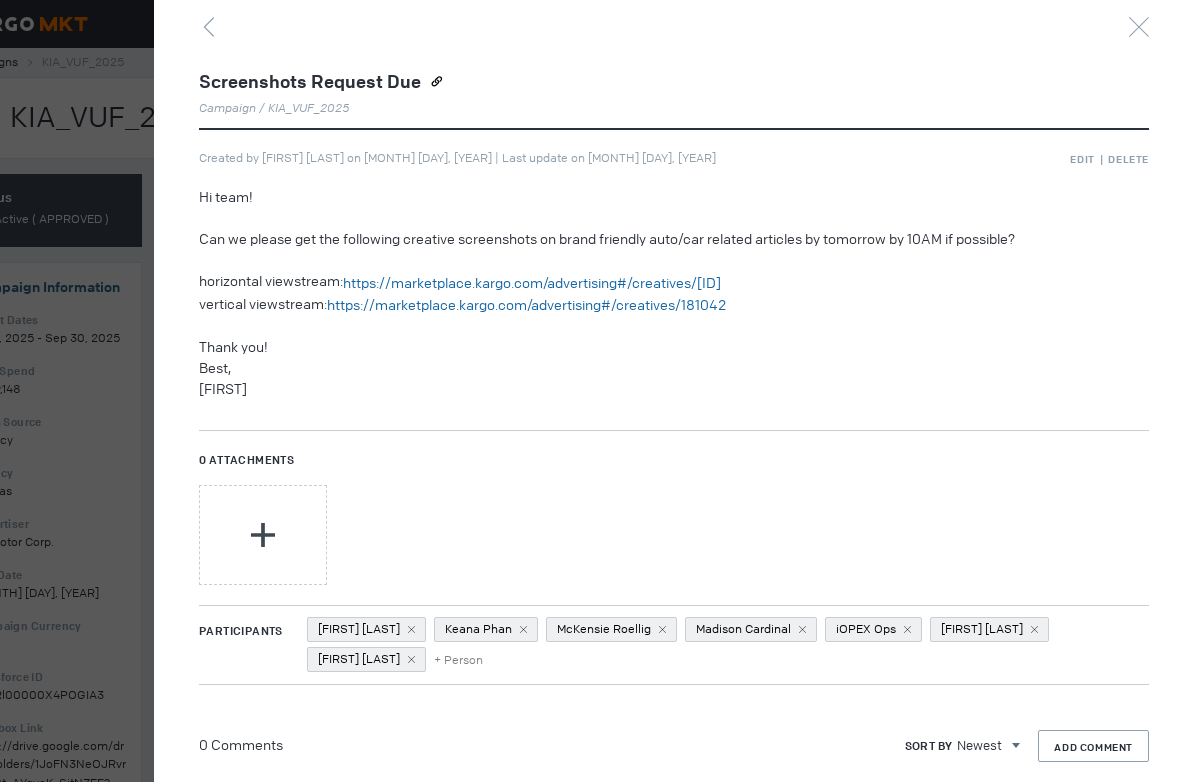 click on "Screenshots Request Due" at bounding box center (310, 82) 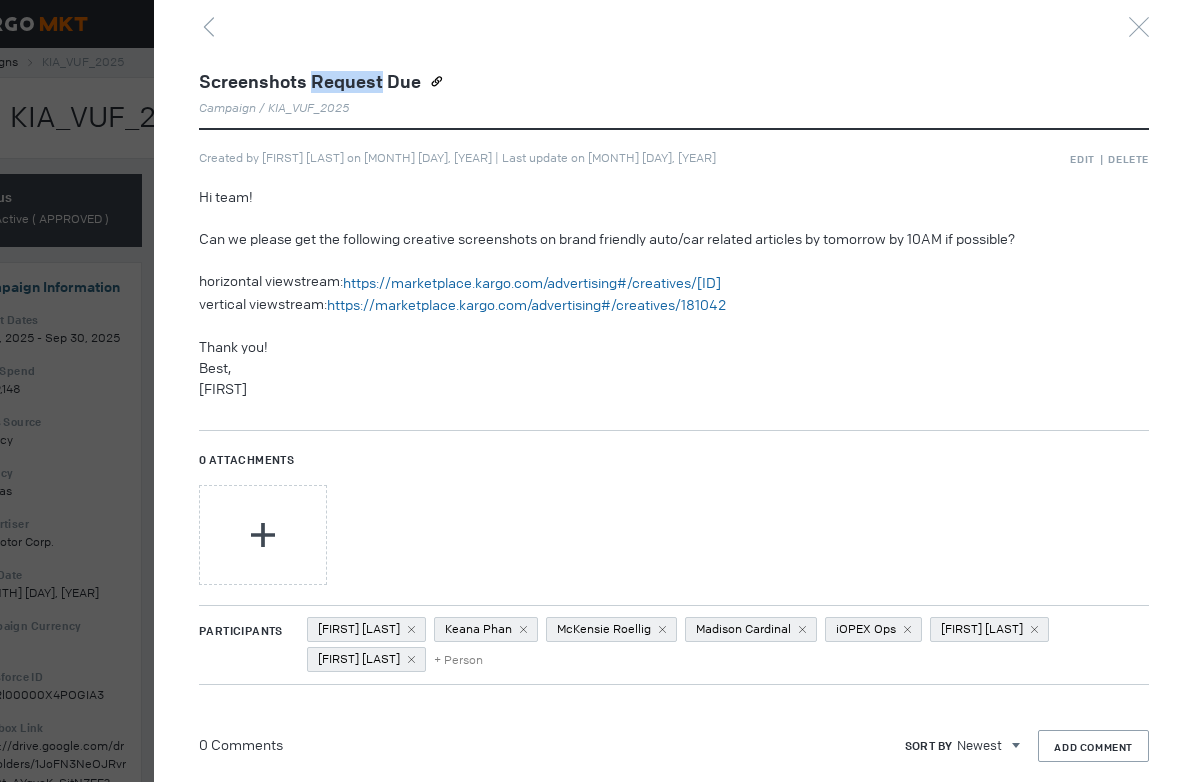 click on "Screenshots Request Due" at bounding box center [310, 82] 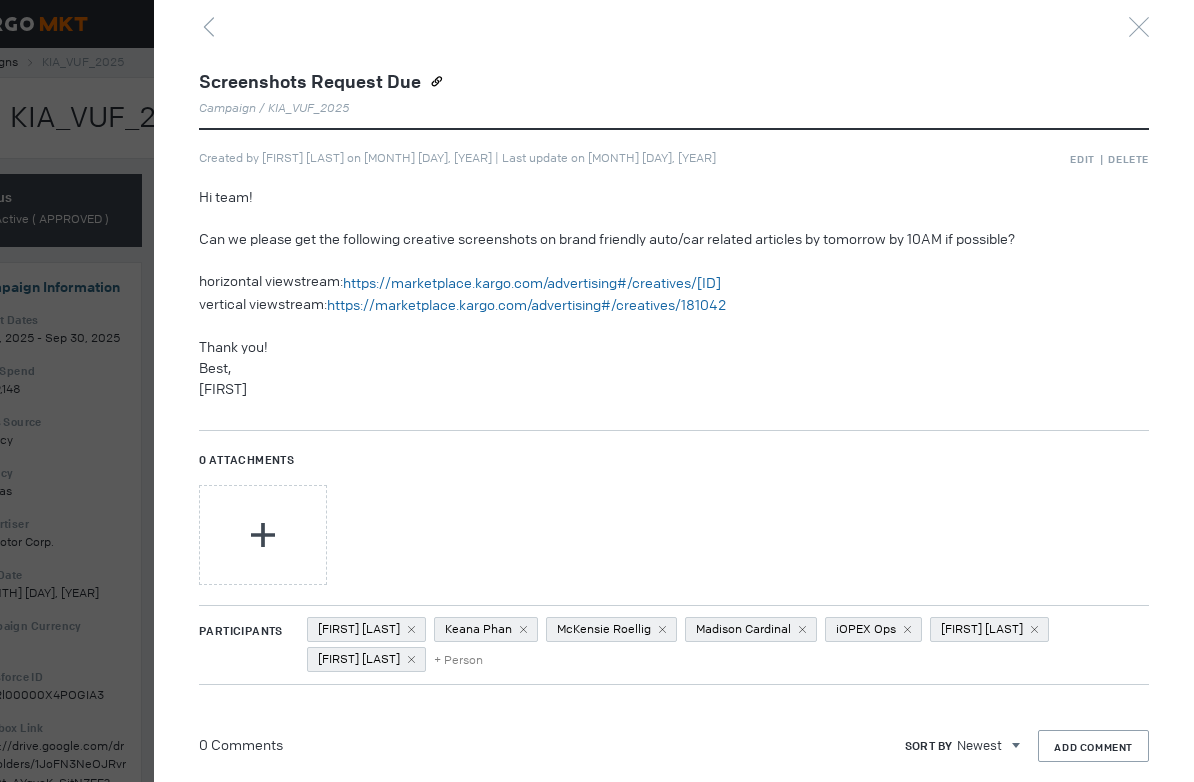 click on "Screenshots Request Due" at bounding box center (310, 82) 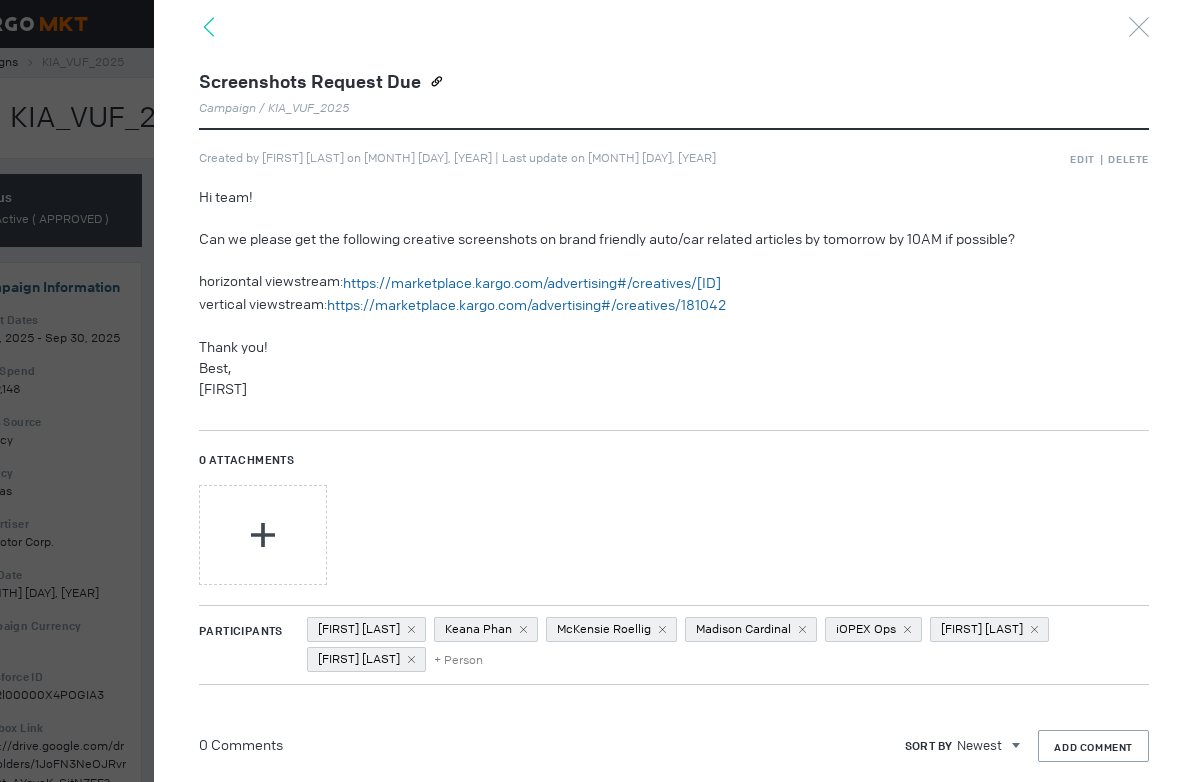 click at bounding box center (209, 27) 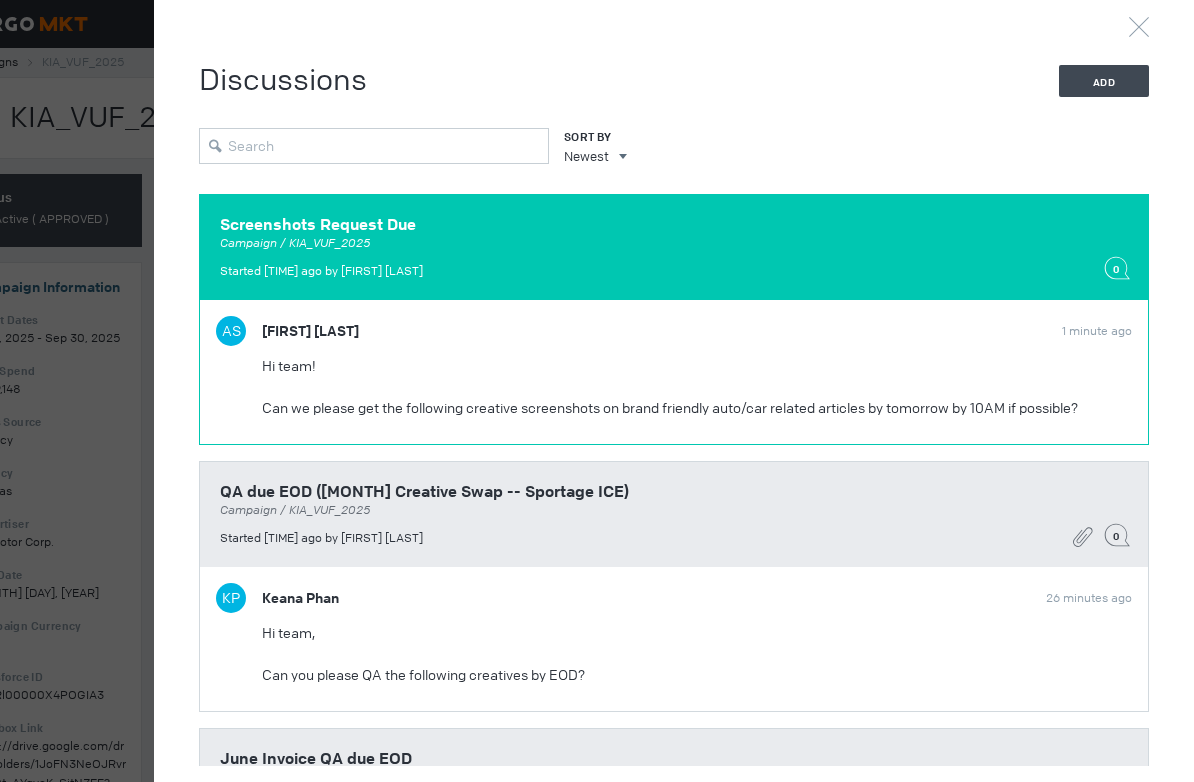 click on "Hi team!" at bounding box center [697, 366] 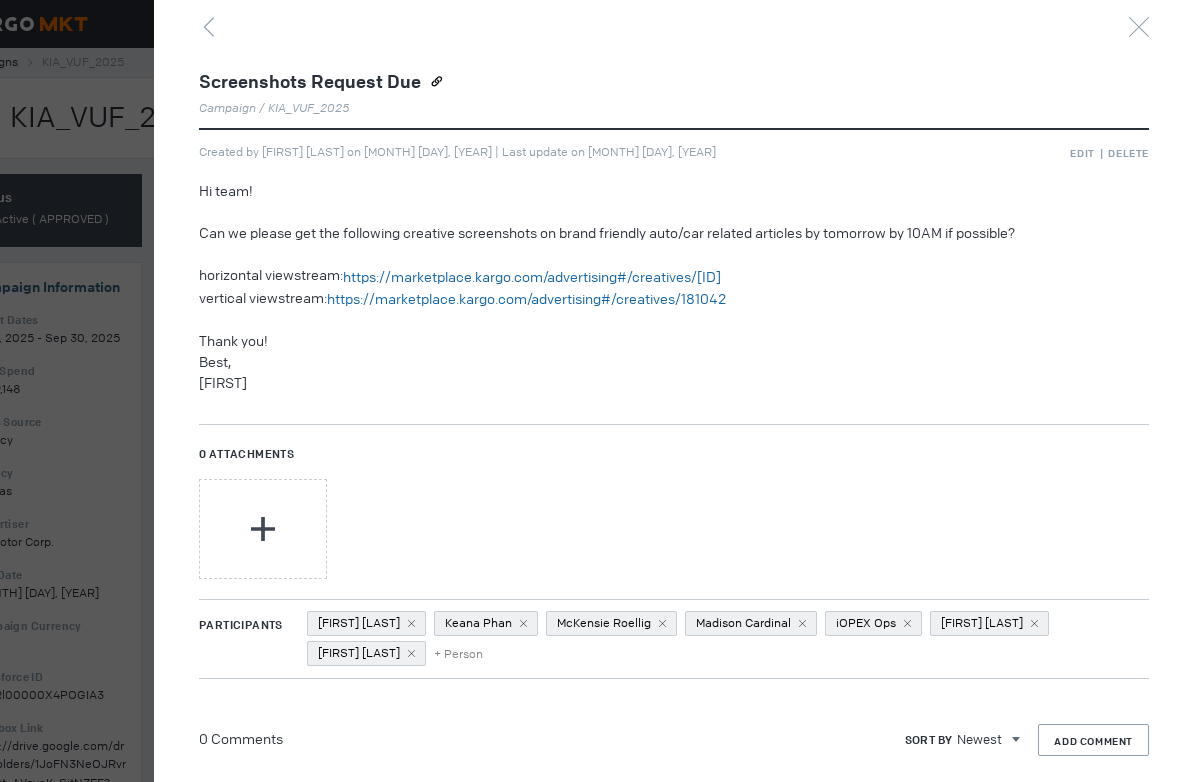 scroll, scrollTop: 0, scrollLeft: 0, axis: both 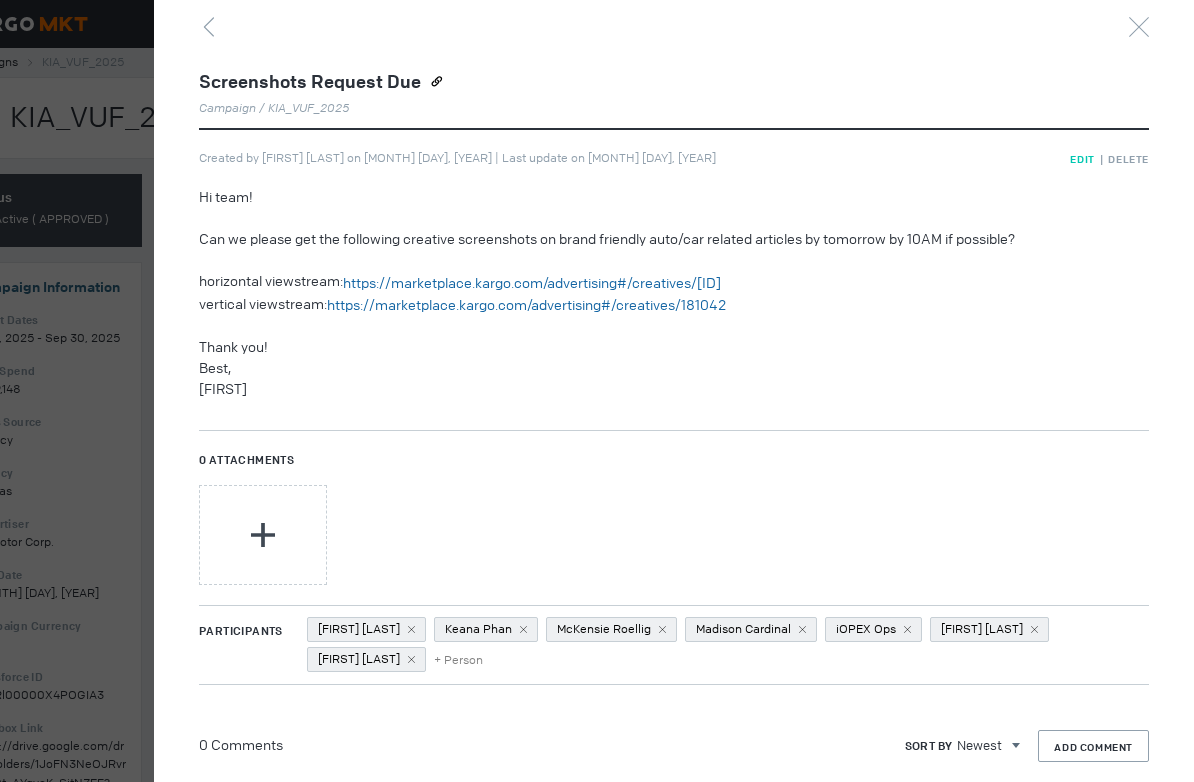 click on "Edit" at bounding box center [1082, 159] 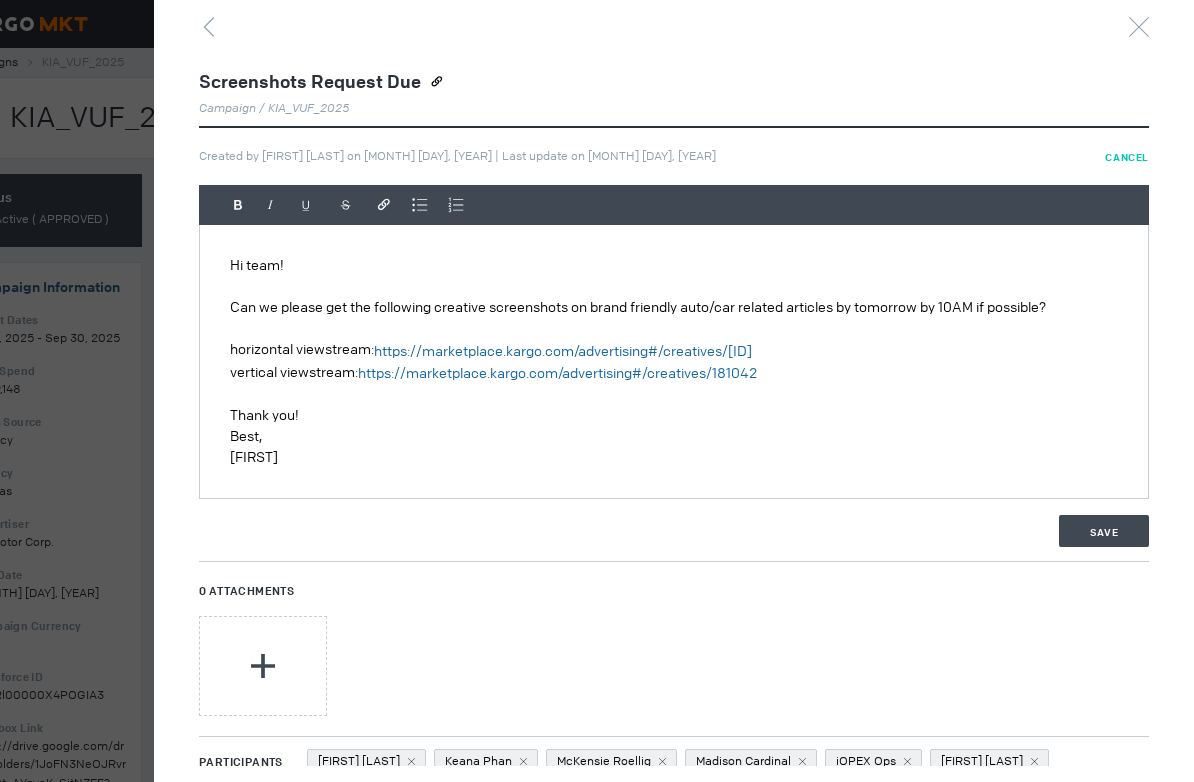 click on "Cancel" at bounding box center [1127, 157] 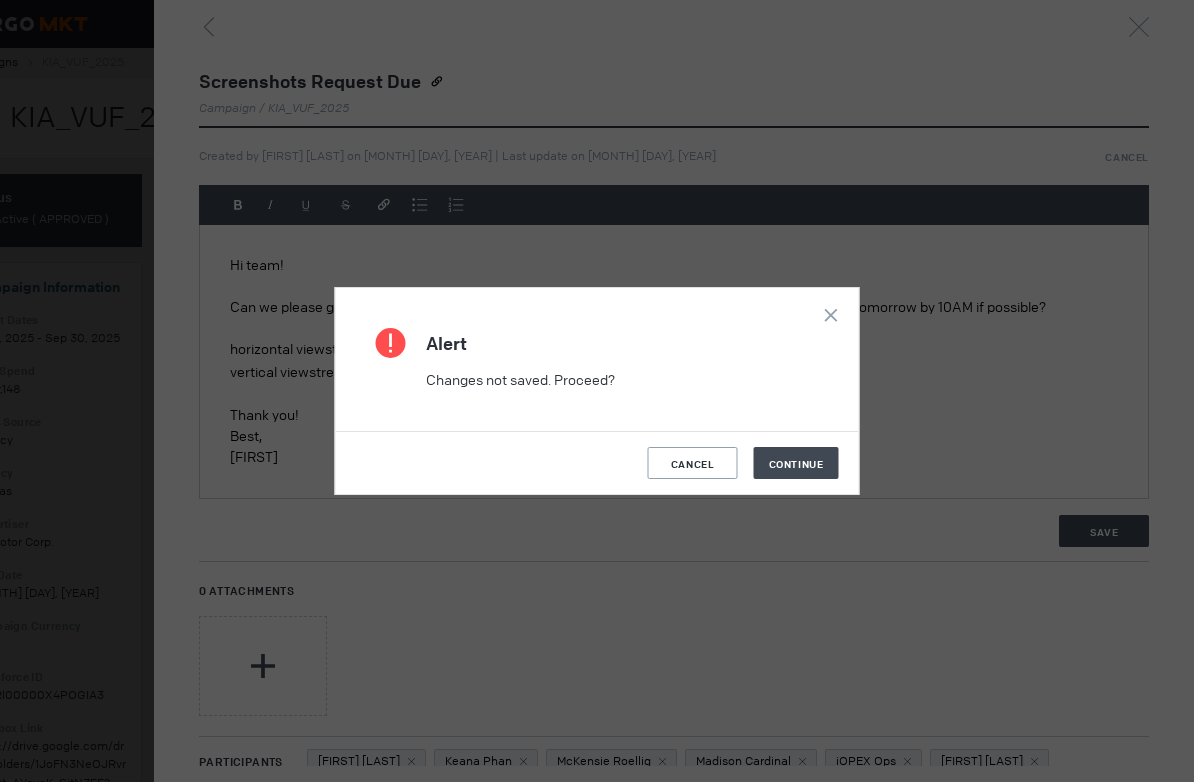 click on "Alert Changes not saved. Proceed? Visit URL: - Change Remove Done Attachments Cancel Continue" at bounding box center [597, 391] 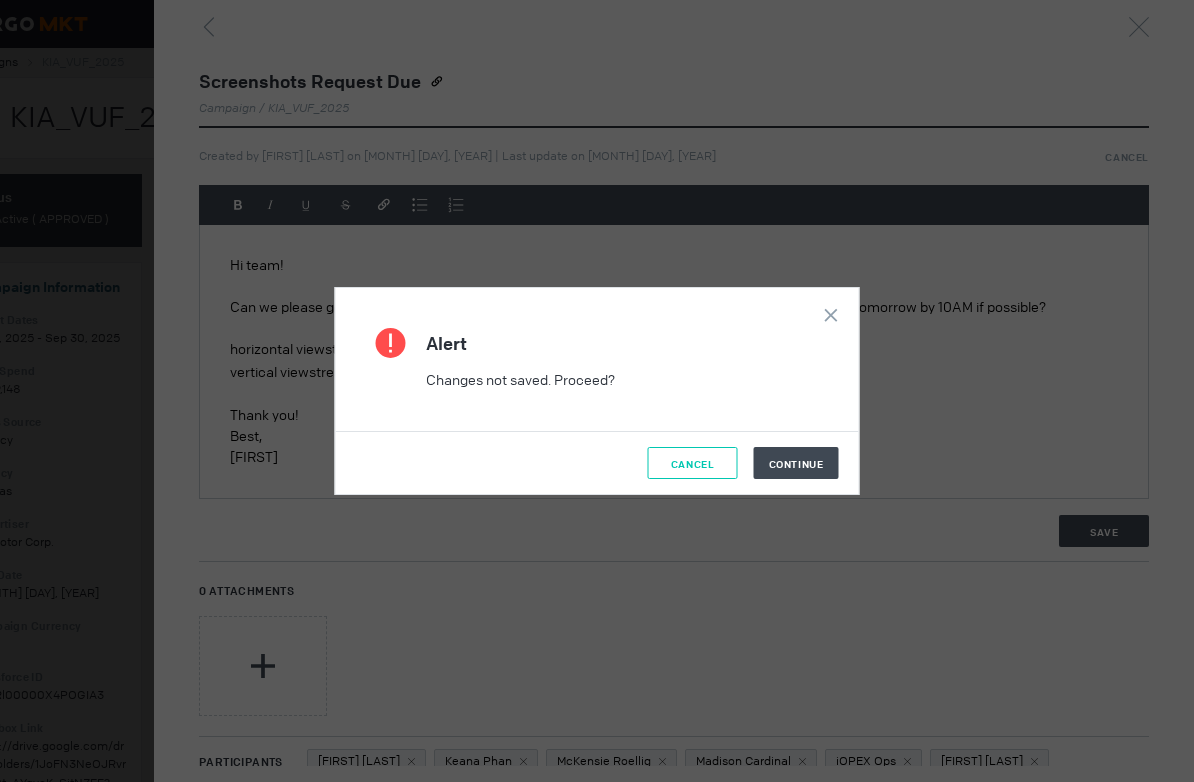 click on "Cancel" at bounding box center [693, 464] 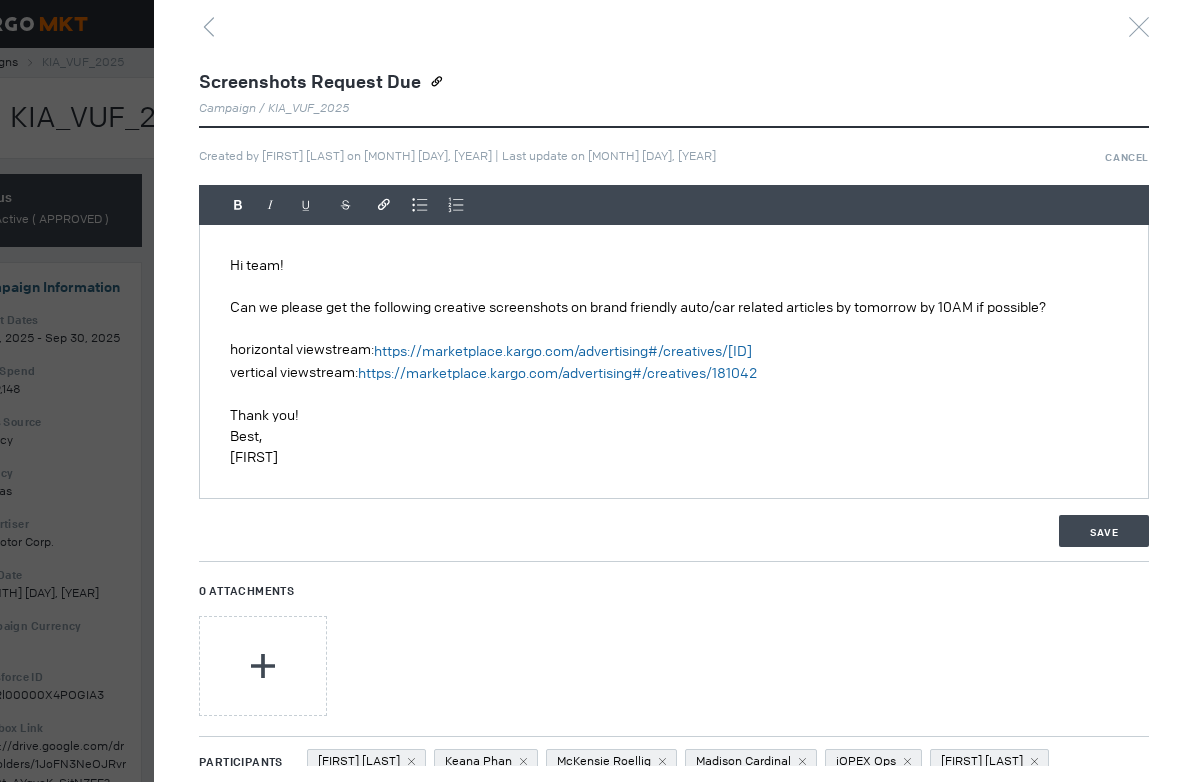 click on "Campaign / KIA_VUF_2025" at bounding box center [326, 108] 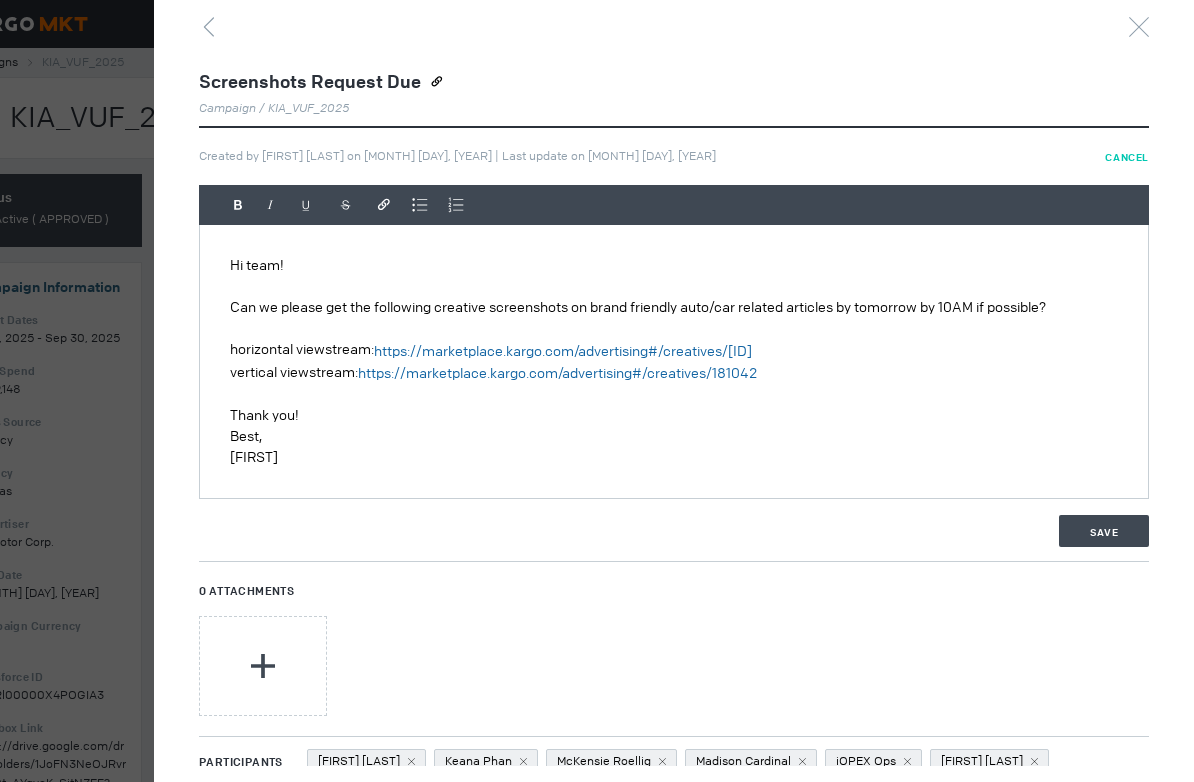 click on "Cancel" at bounding box center (1127, 157) 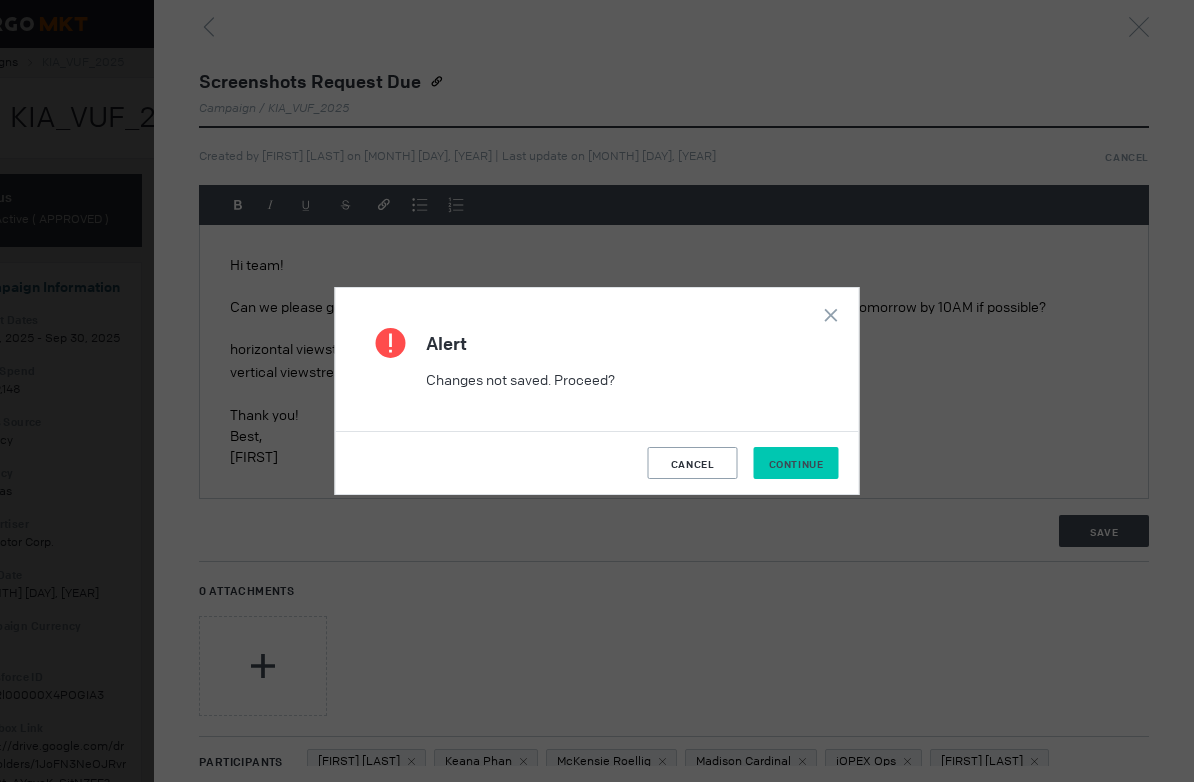 click on "Continue" at bounding box center [796, 464] 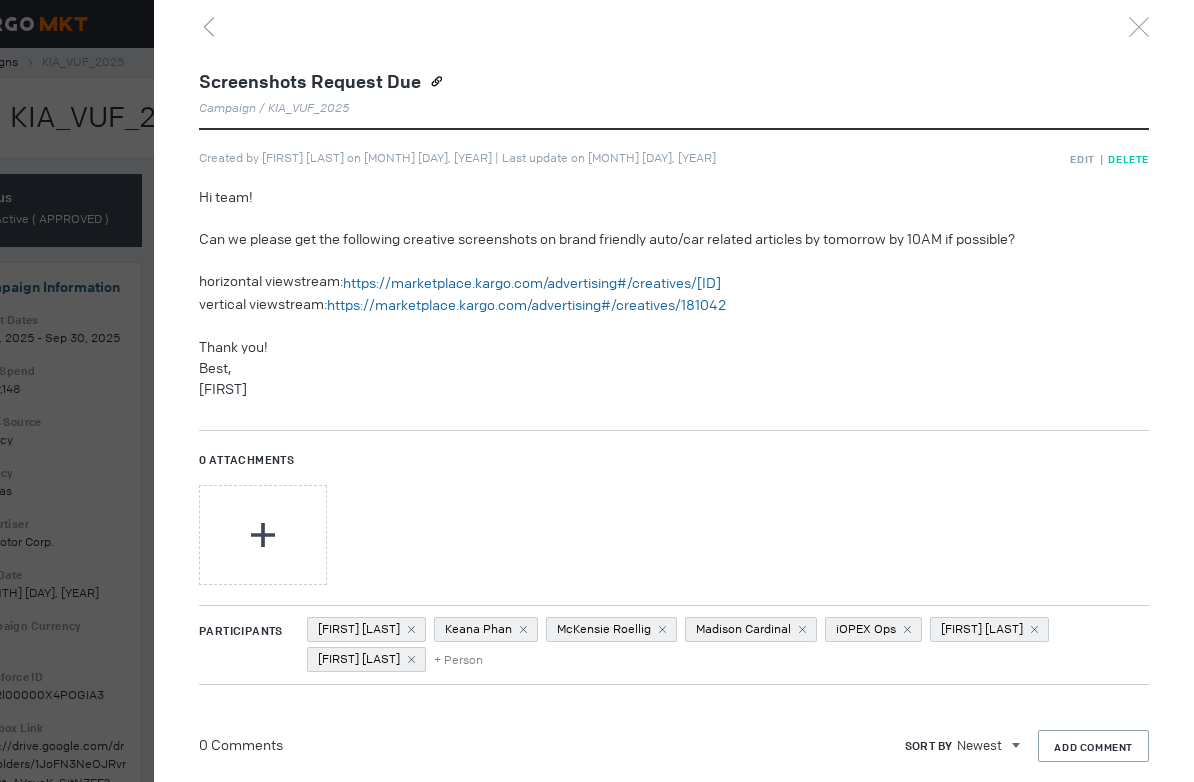 click on "Delete" at bounding box center (1082, 159) 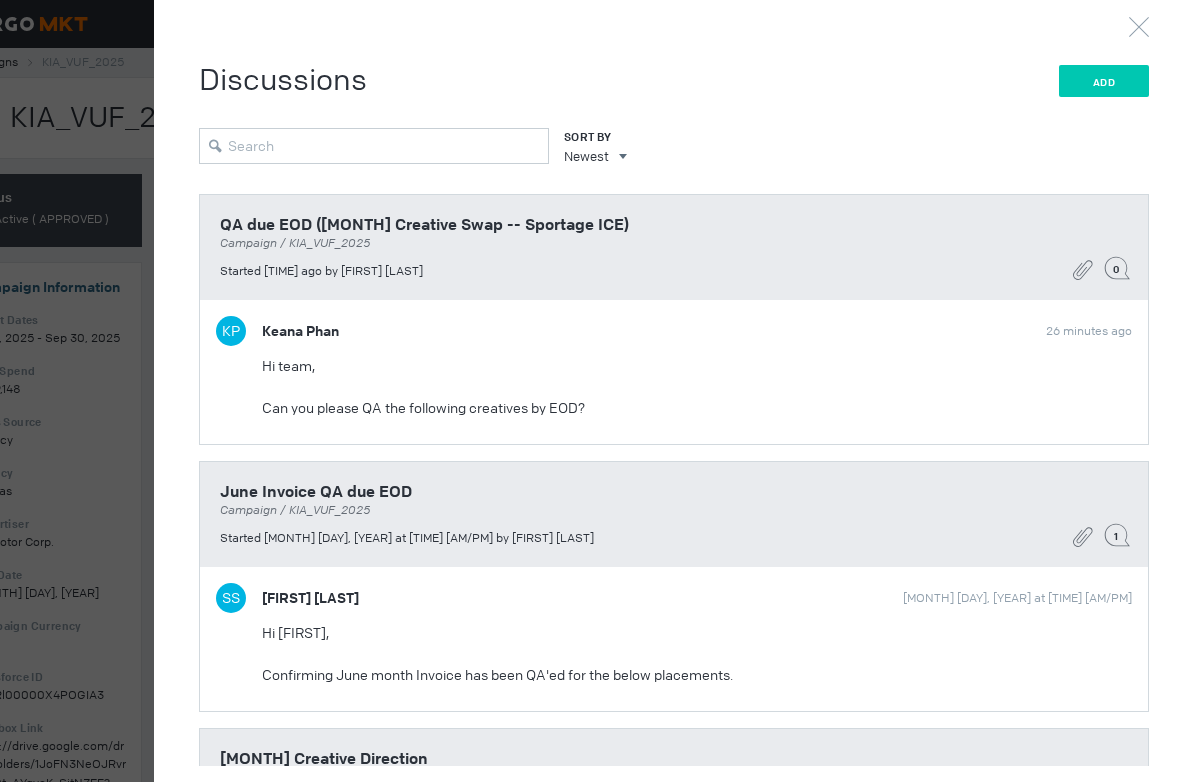 click on "Add" at bounding box center (1104, 81) 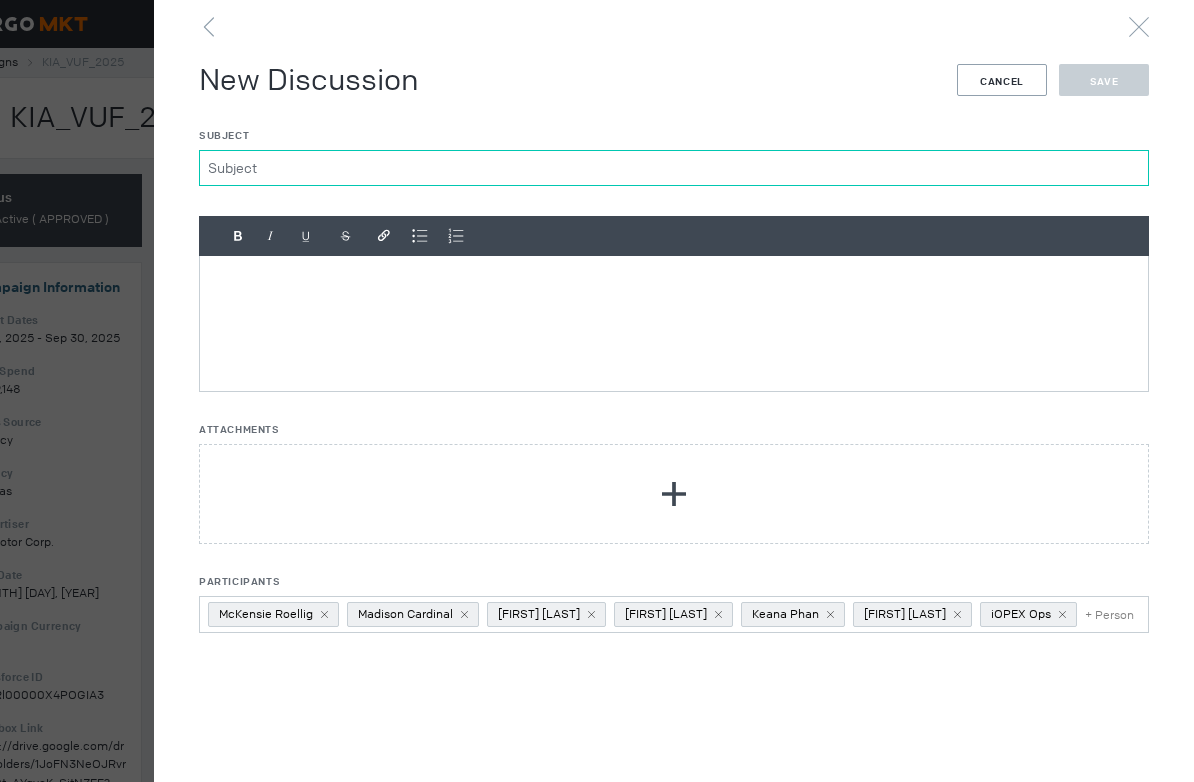 click on "Subject" at bounding box center (674, 168) 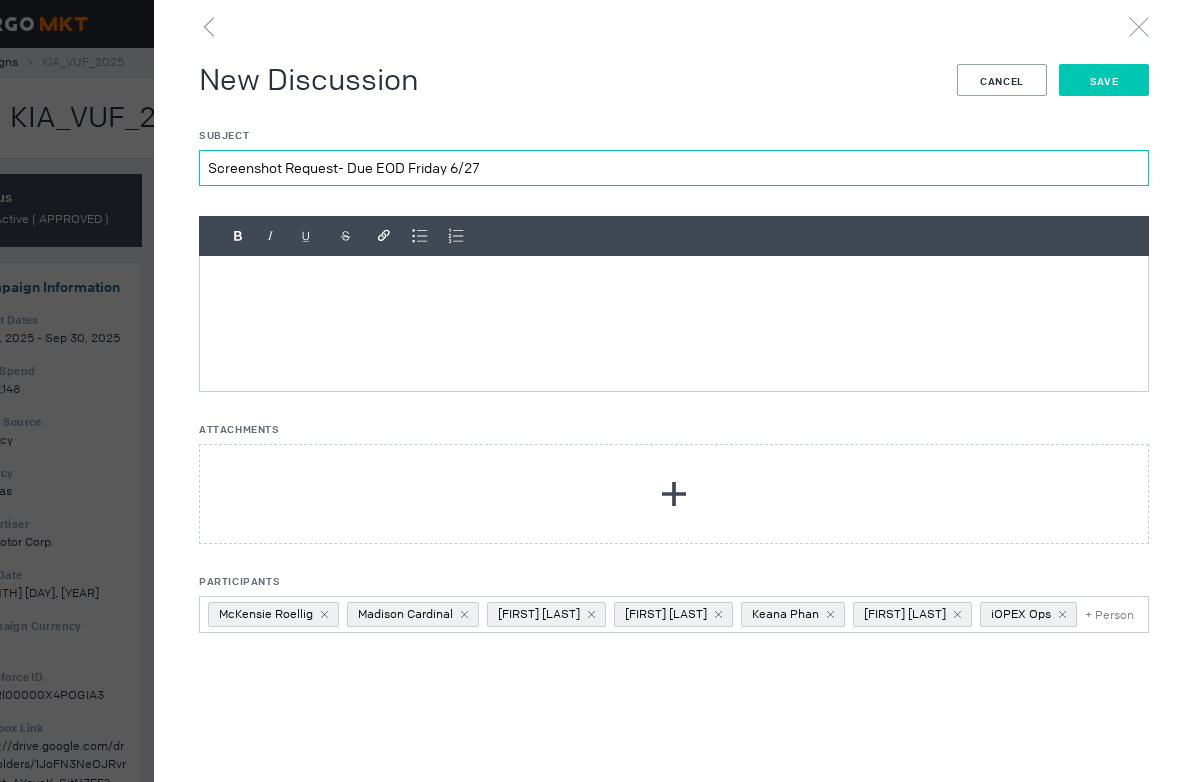 drag, startPoint x: 488, startPoint y: 166, endPoint x: 375, endPoint y: 164, distance: 113.0177 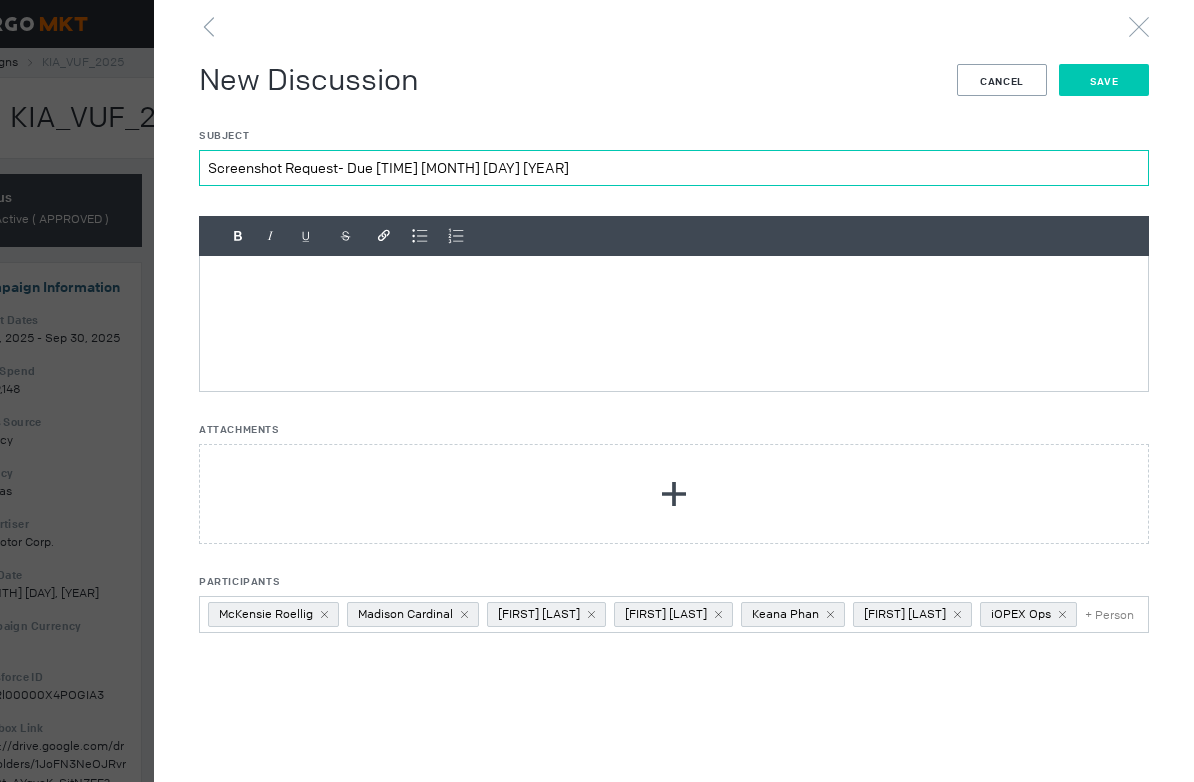 type on "Screenshot Request- Due [TIME] [MONTH] [DAY] [YEAR]" 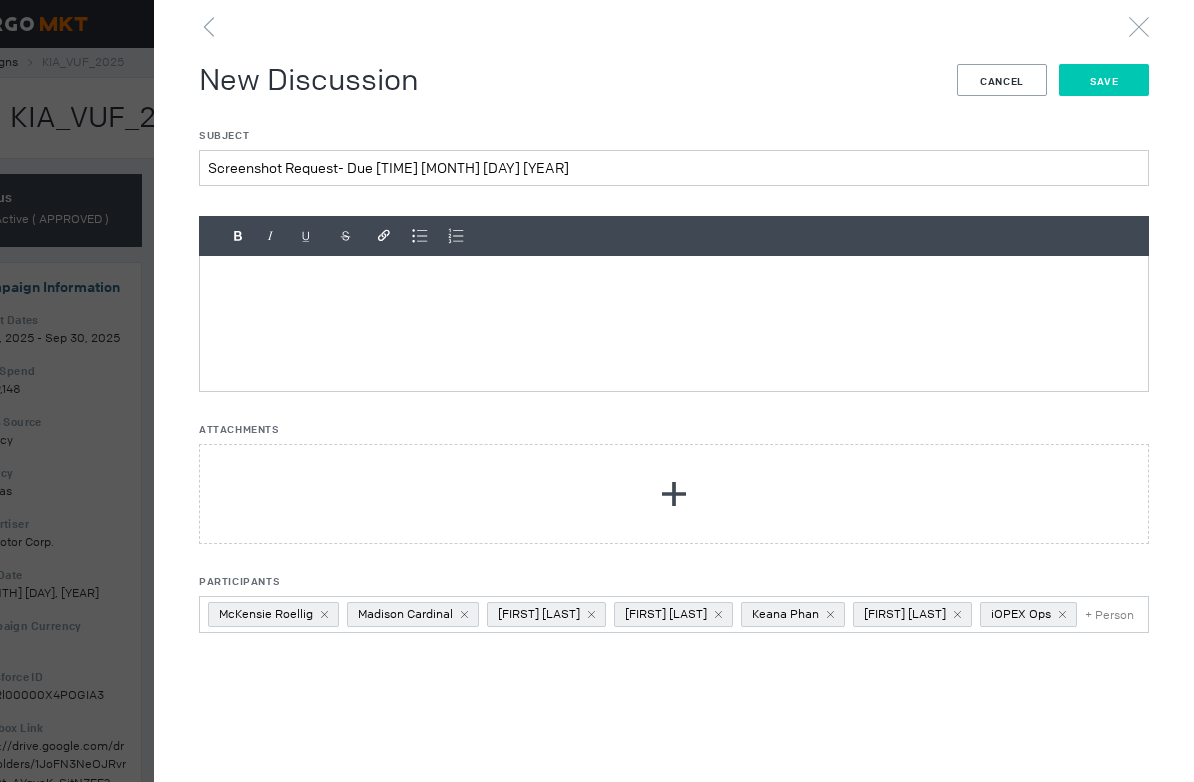 click at bounding box center (674, 323) 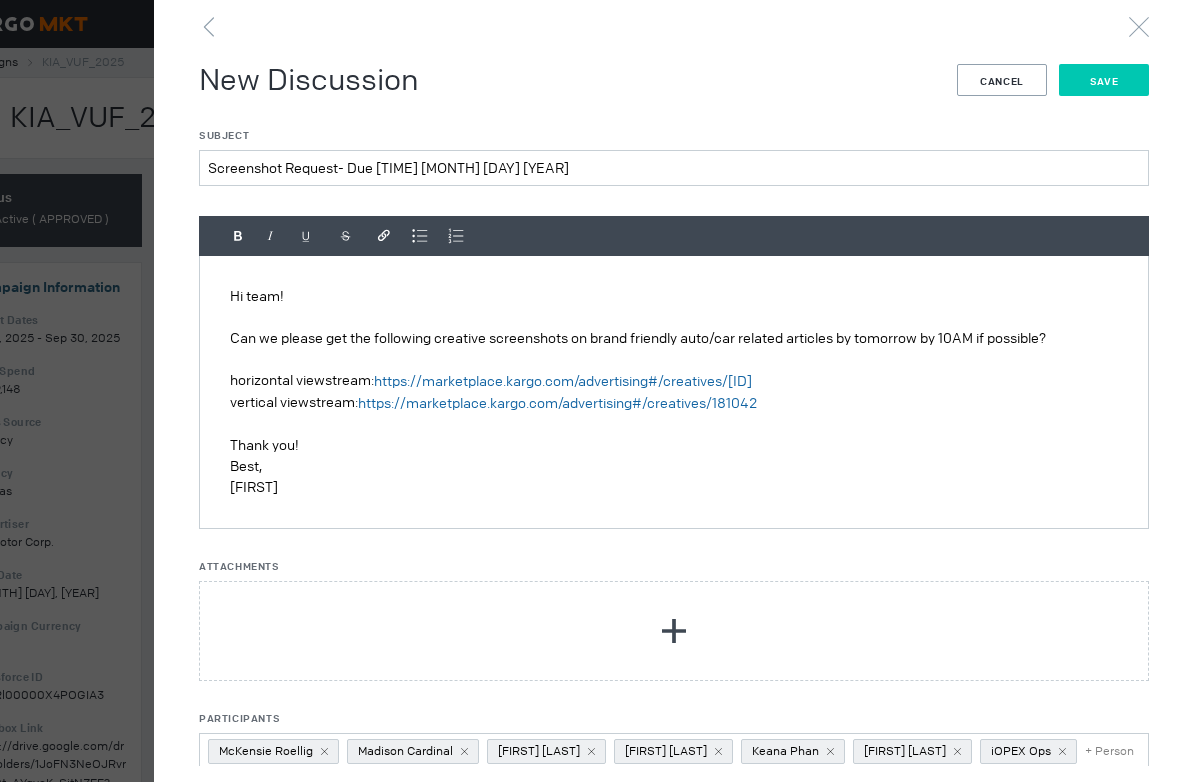 click on "Save" at bounding box center [1104, 80] 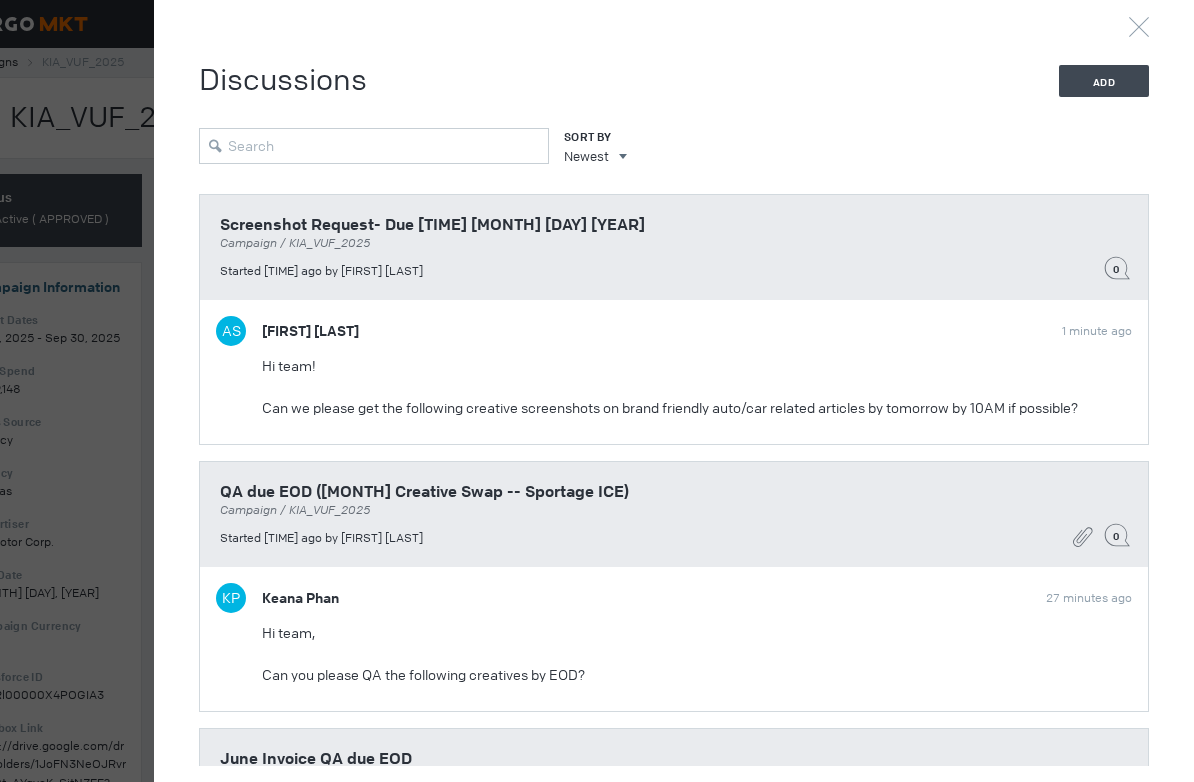 click at bounding box center [597, 391] 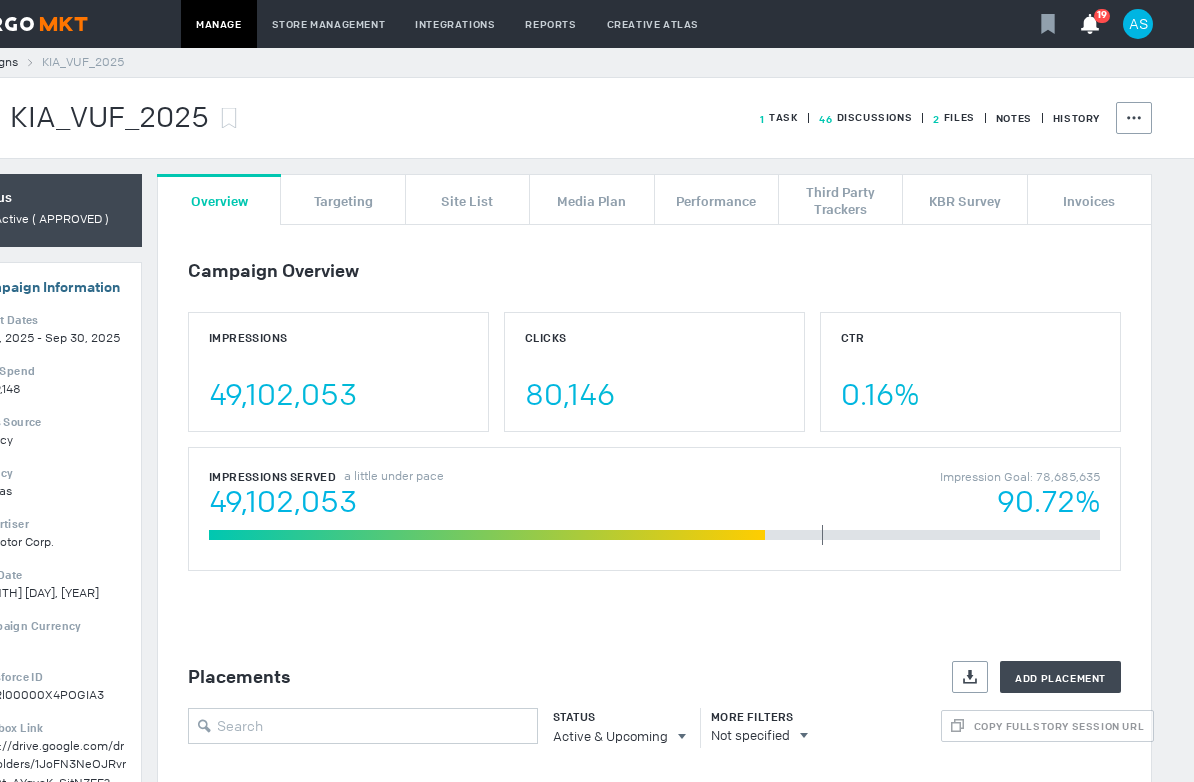 click at bounding box center (1047, 24) 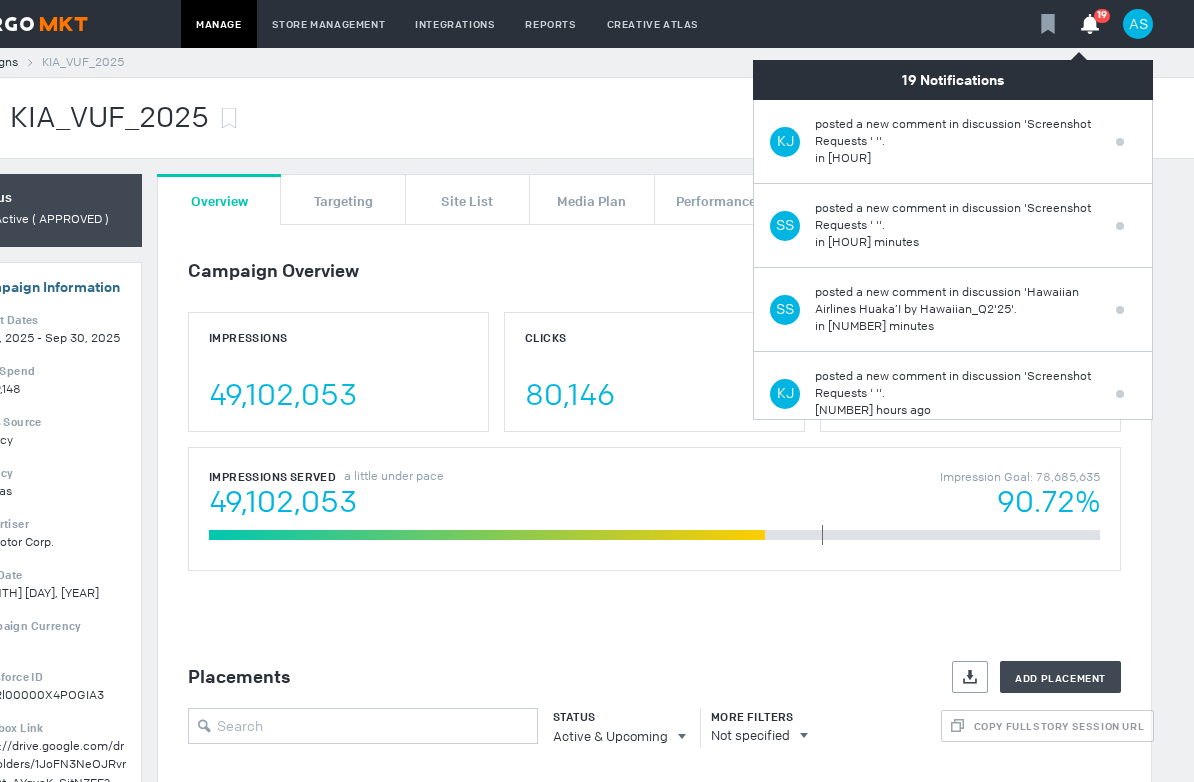 click at bounding box center (1090, 24) 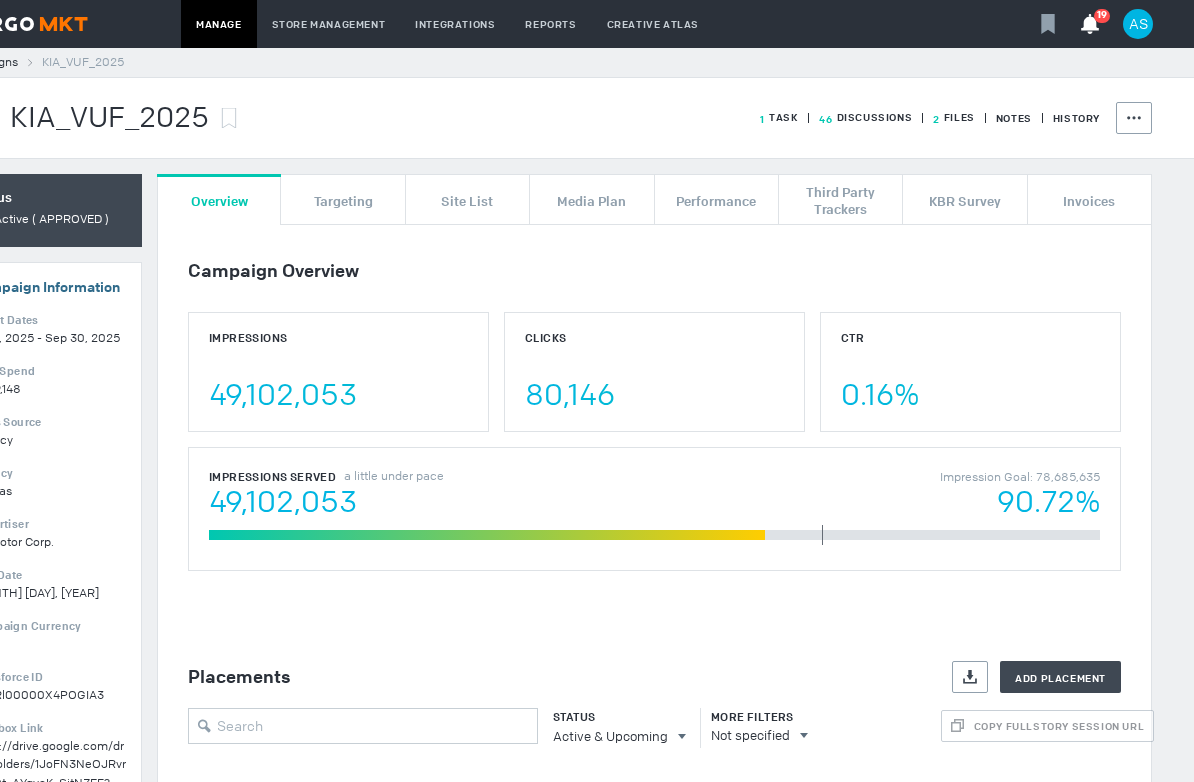 click at bounding box center [1047, 24] 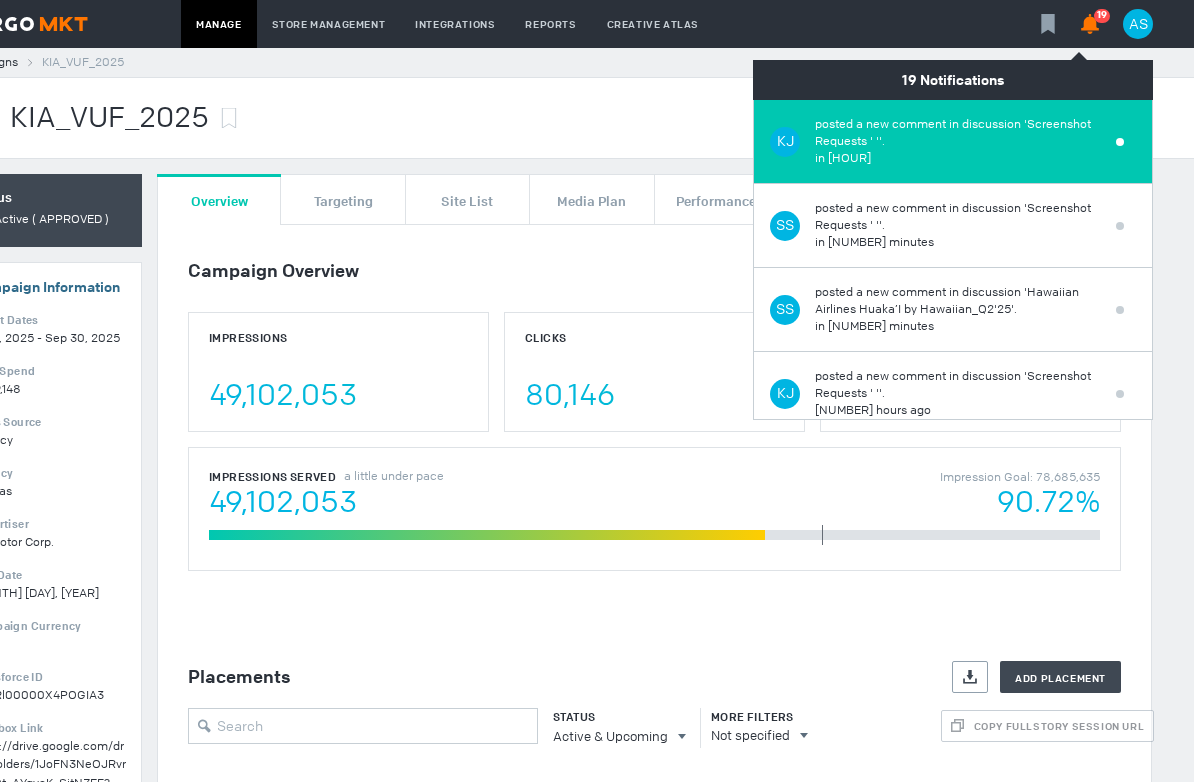 click on "posted a new comment in discussion 'Screenshot Requests ' ''." at bounding box center [959, 133] 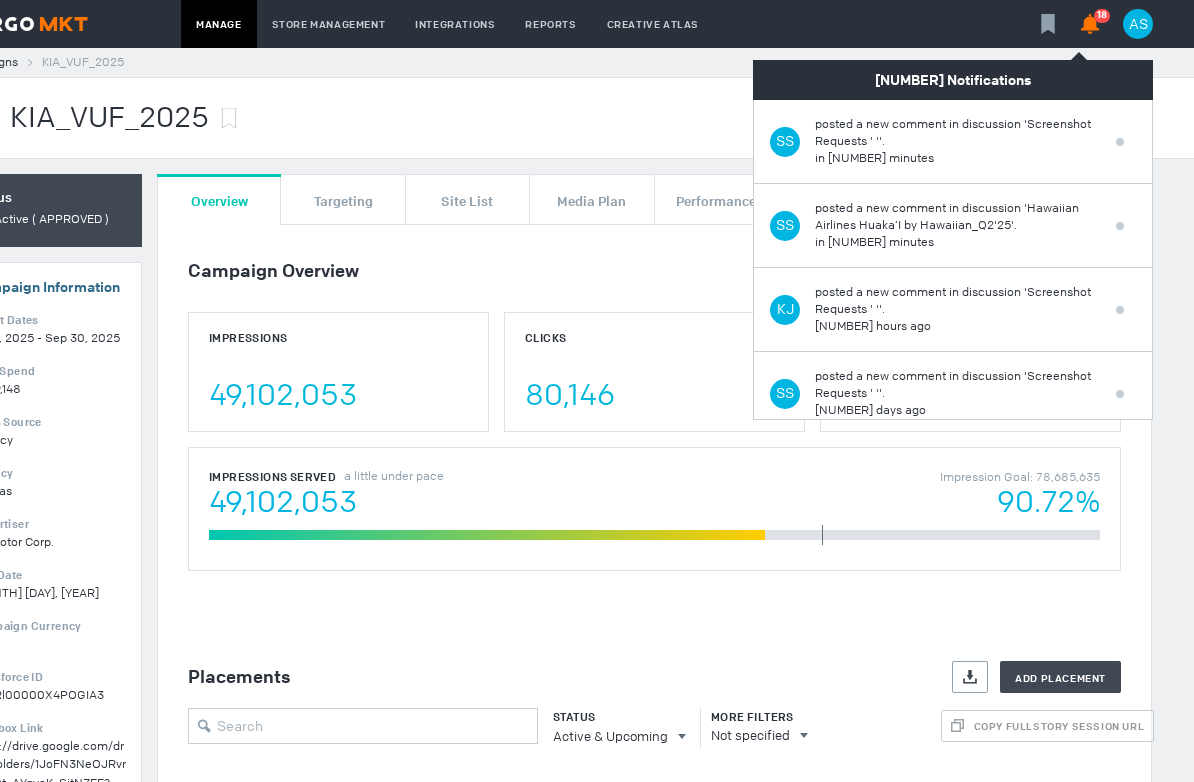 click on "posted a new comment in discussion 'Screenshot Requests ' ''." at bounding box center (959, 133) 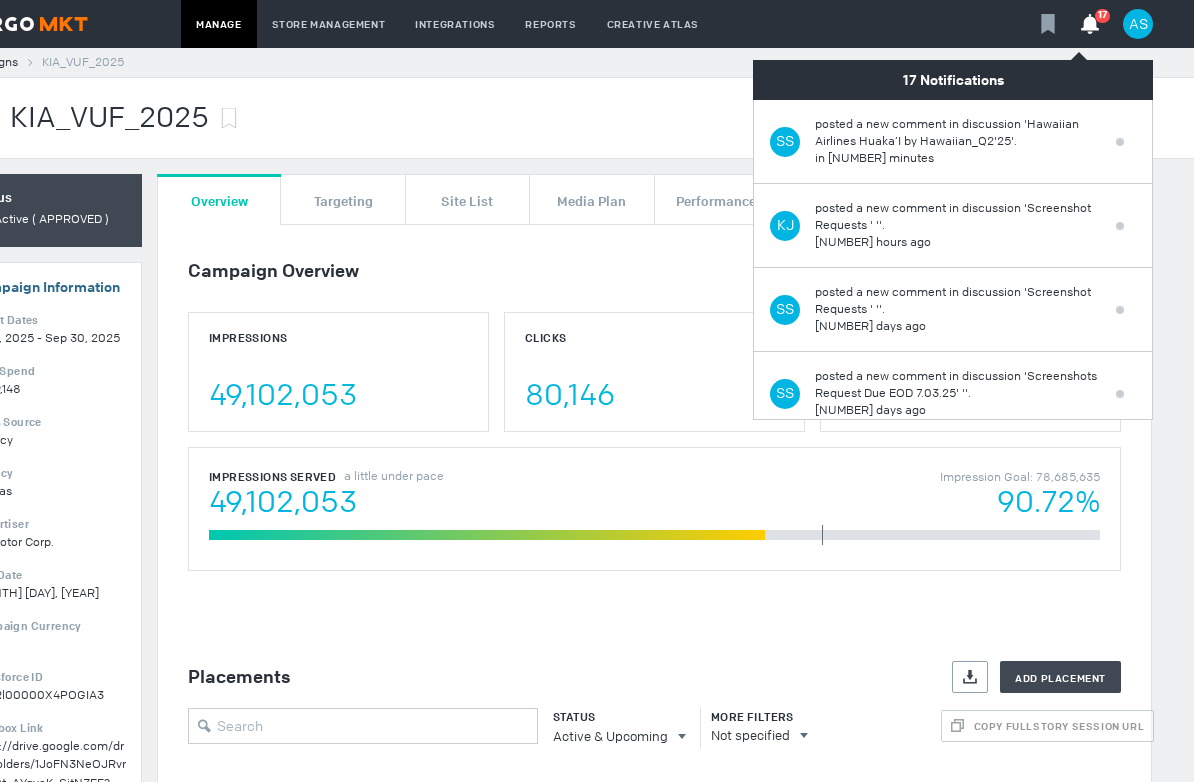 click on "17" at bounding box center [1090, 24] 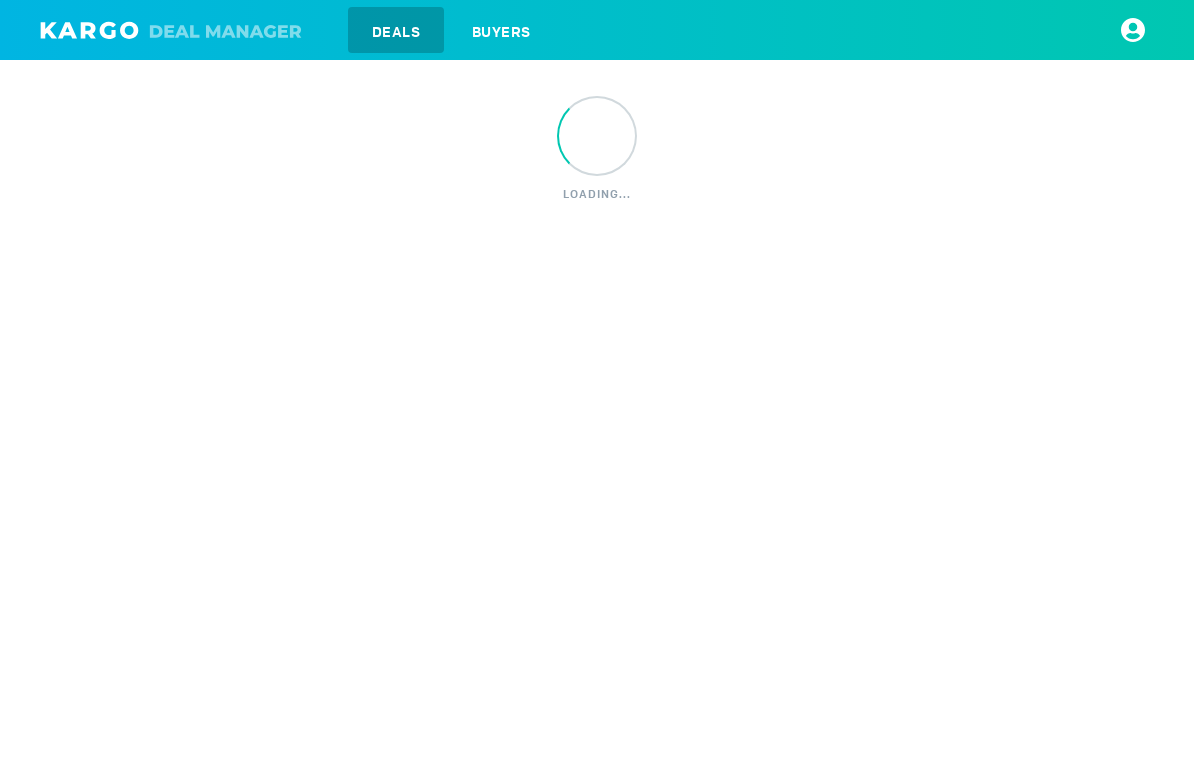 scroll, scrollTop: 0, scrollLeft: 0, axis: both 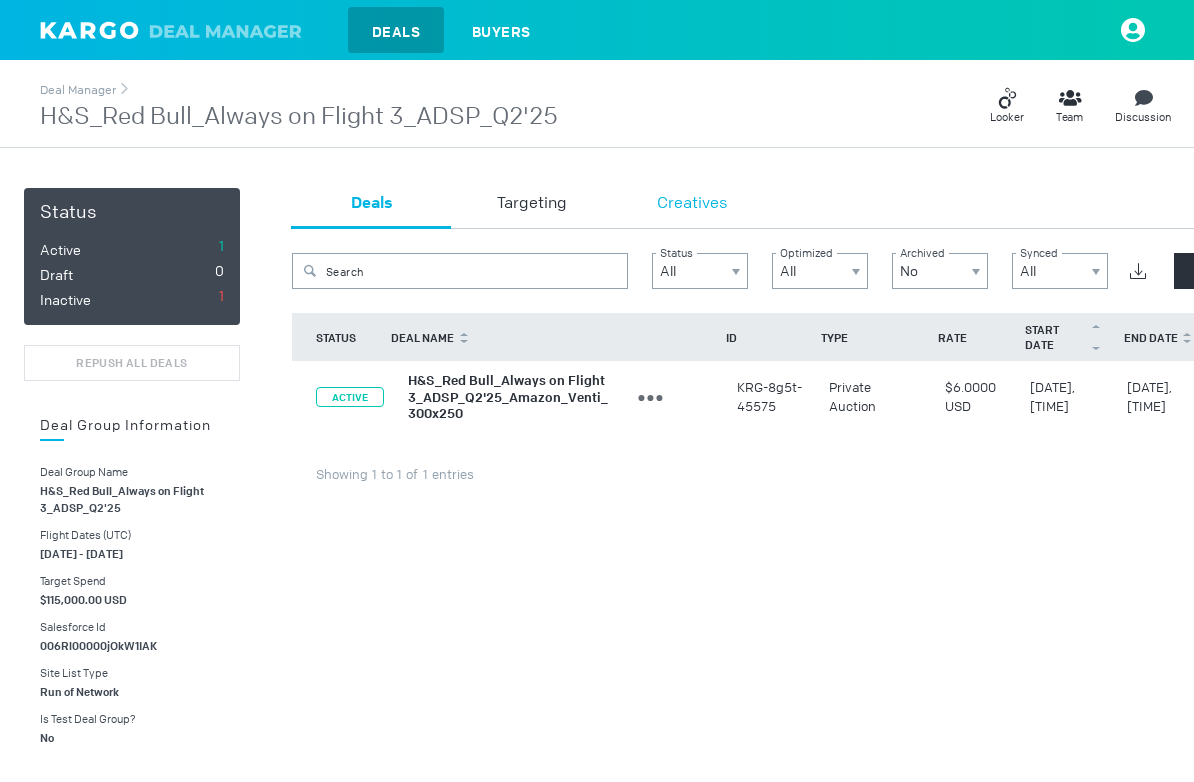 click on "Creatives" at bounding box center [692, 208] 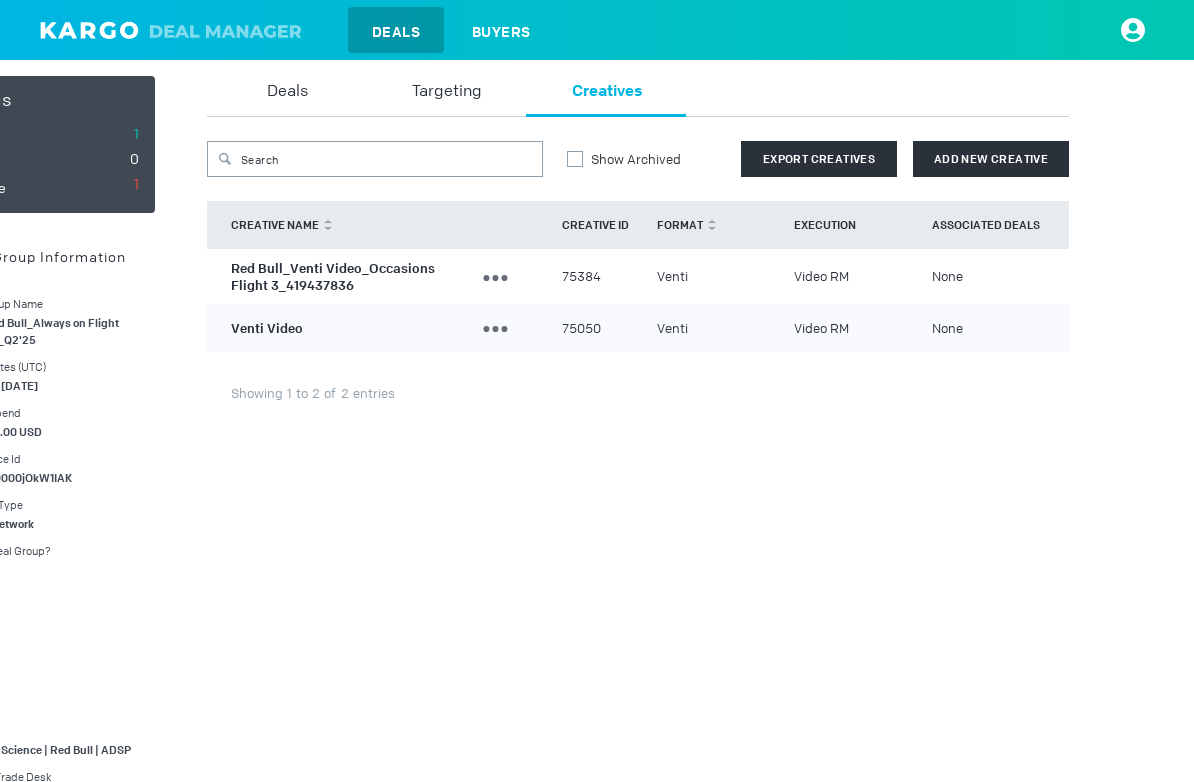 scroll, scrollTop: 112, scrollLeft: 86, axis: both 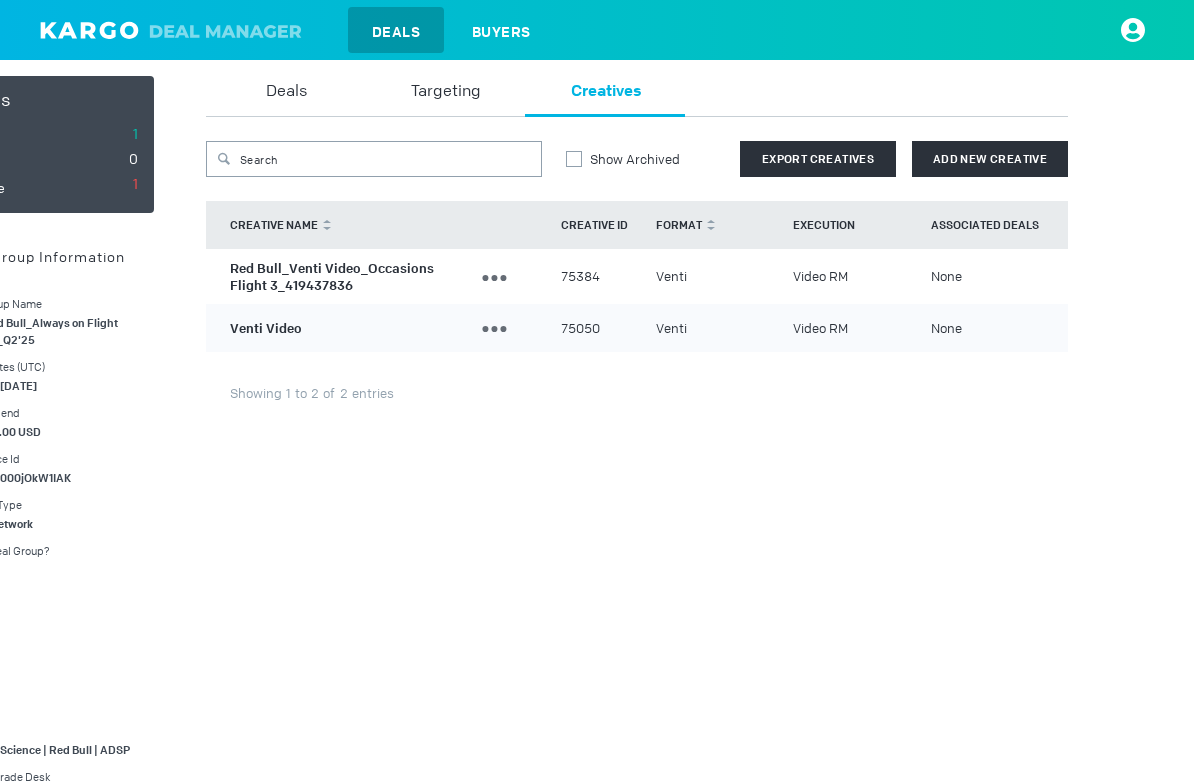 click on "Red Bull_Venti Video_Occasions Flight 3_419437836" at bounding box center [332, 277] 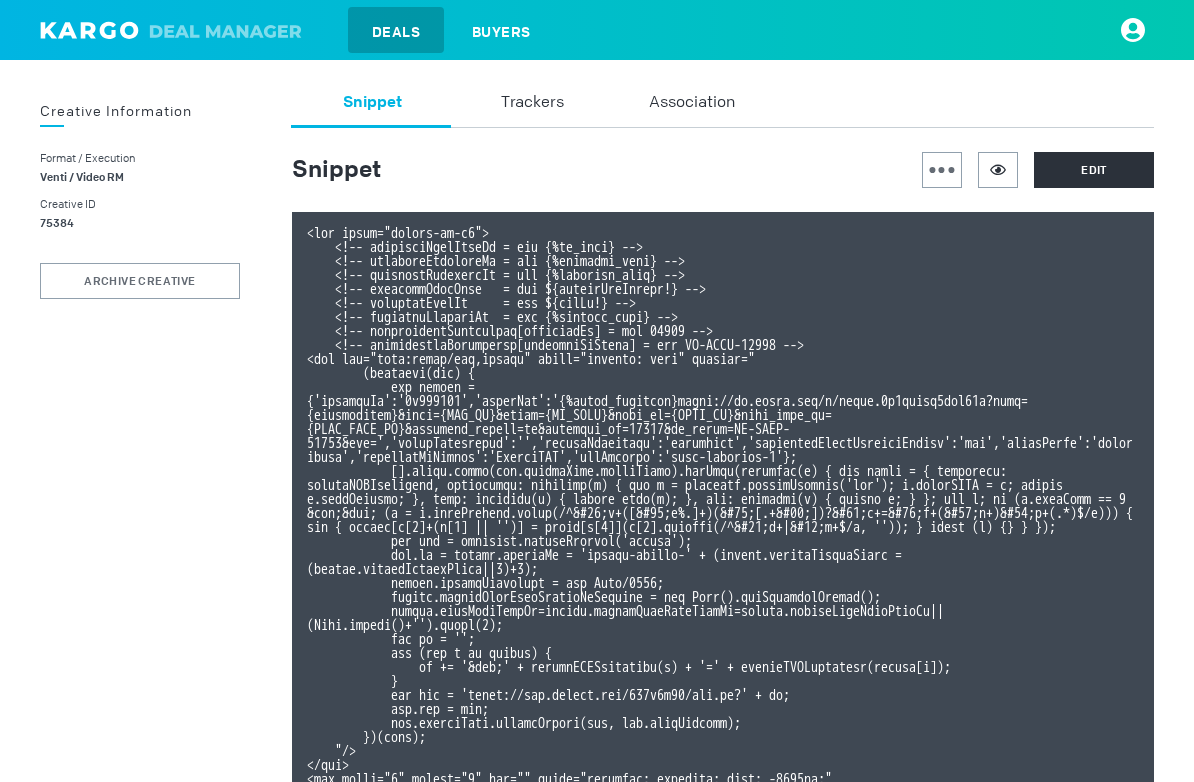 scroll, scrollTop: 107, scrollLeft: 0, axis: vertical 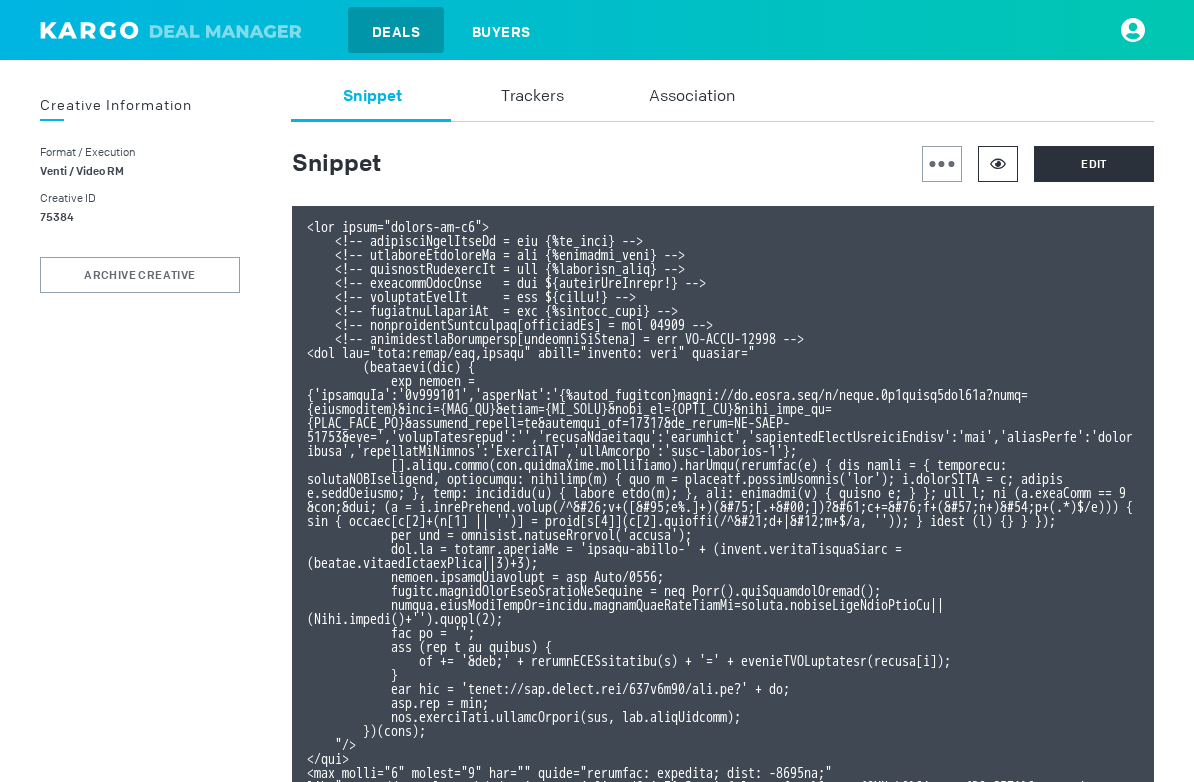 click at bounding box center (998, 164) 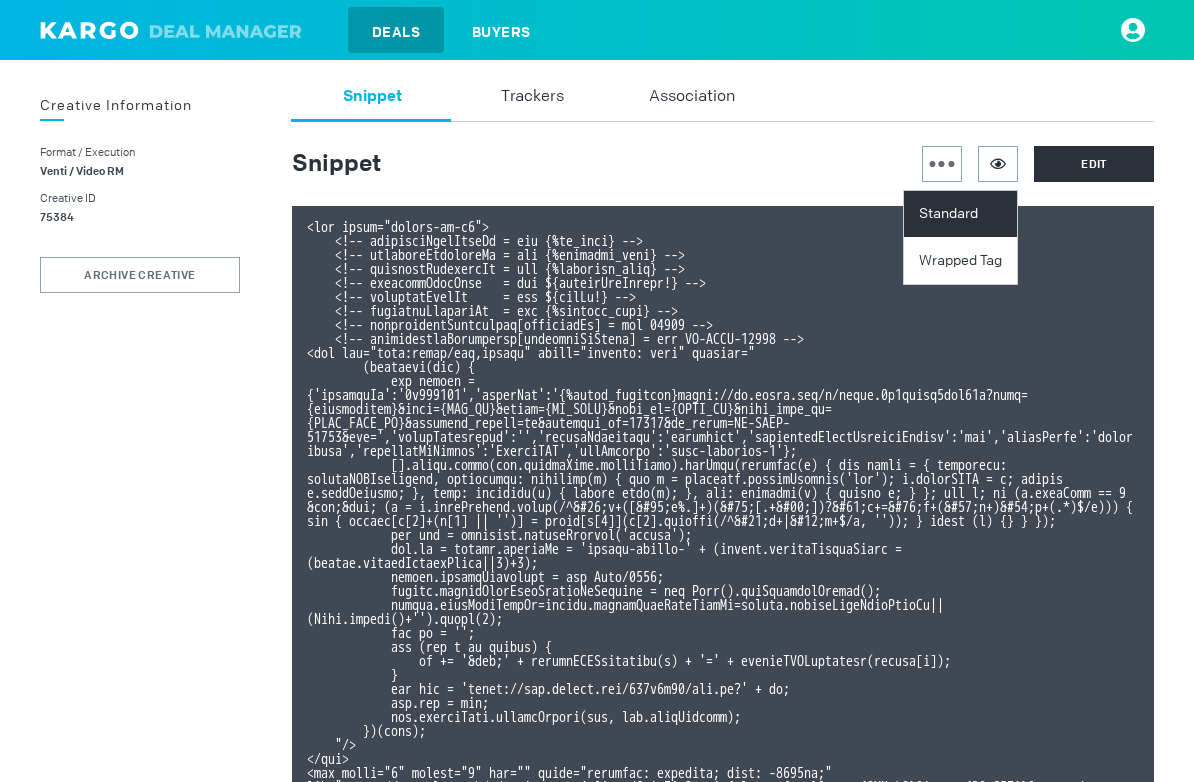 click on "Standard" at bounding box center (960, 214) 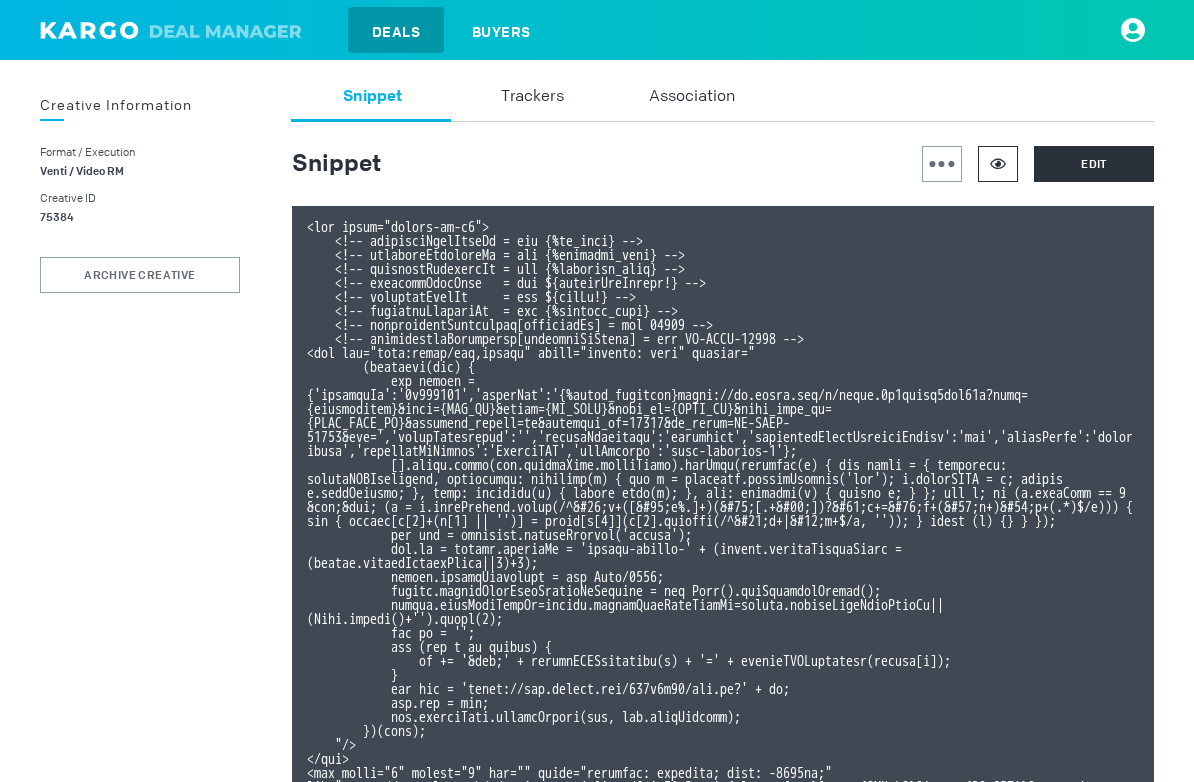 click at bounding box center [998, 163] 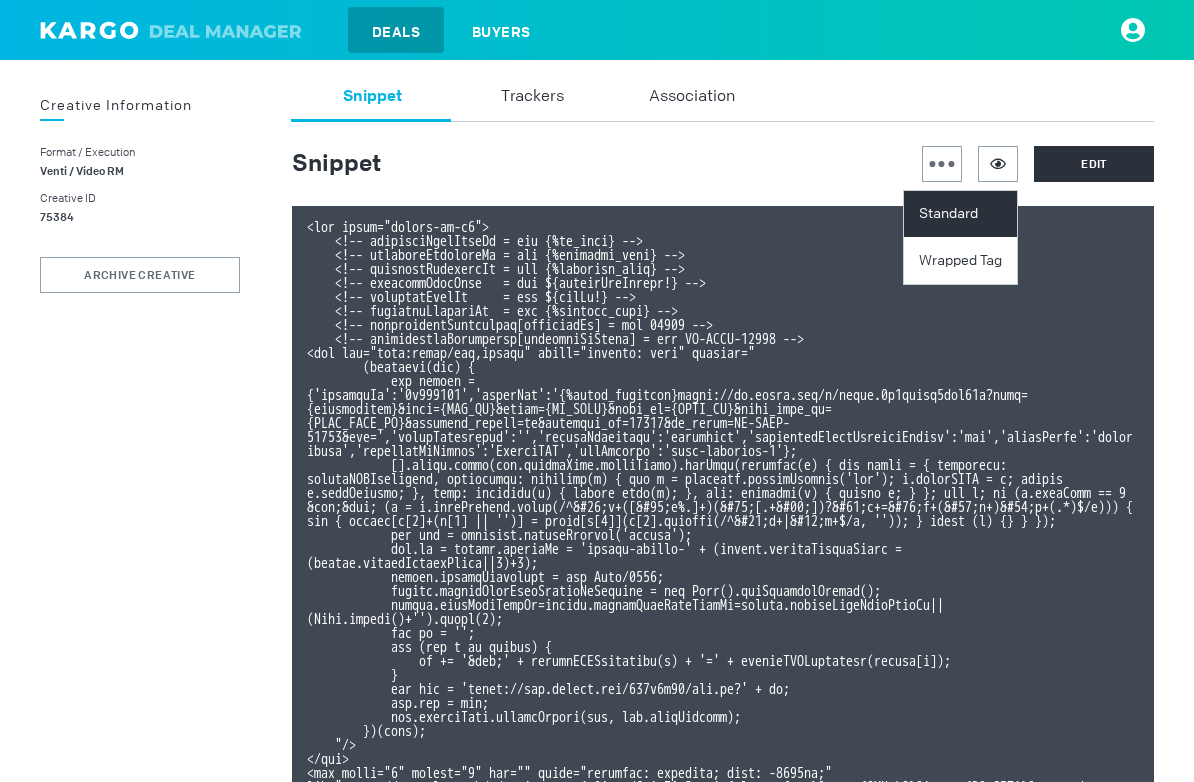 click on "Standard" at bounding box center [963, 214] 